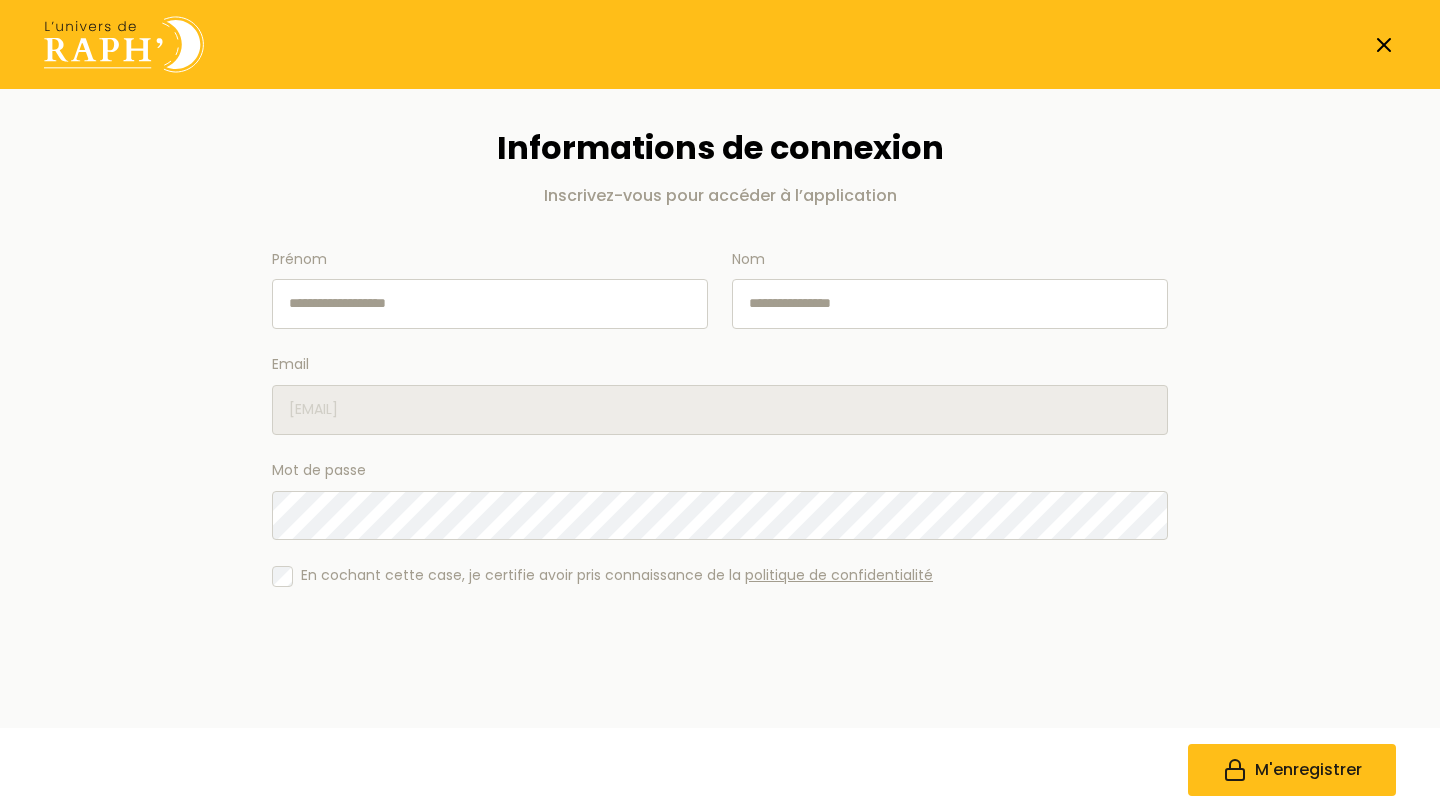 scroll, scrollTop: 0, scrollLeft: 0, axis: both 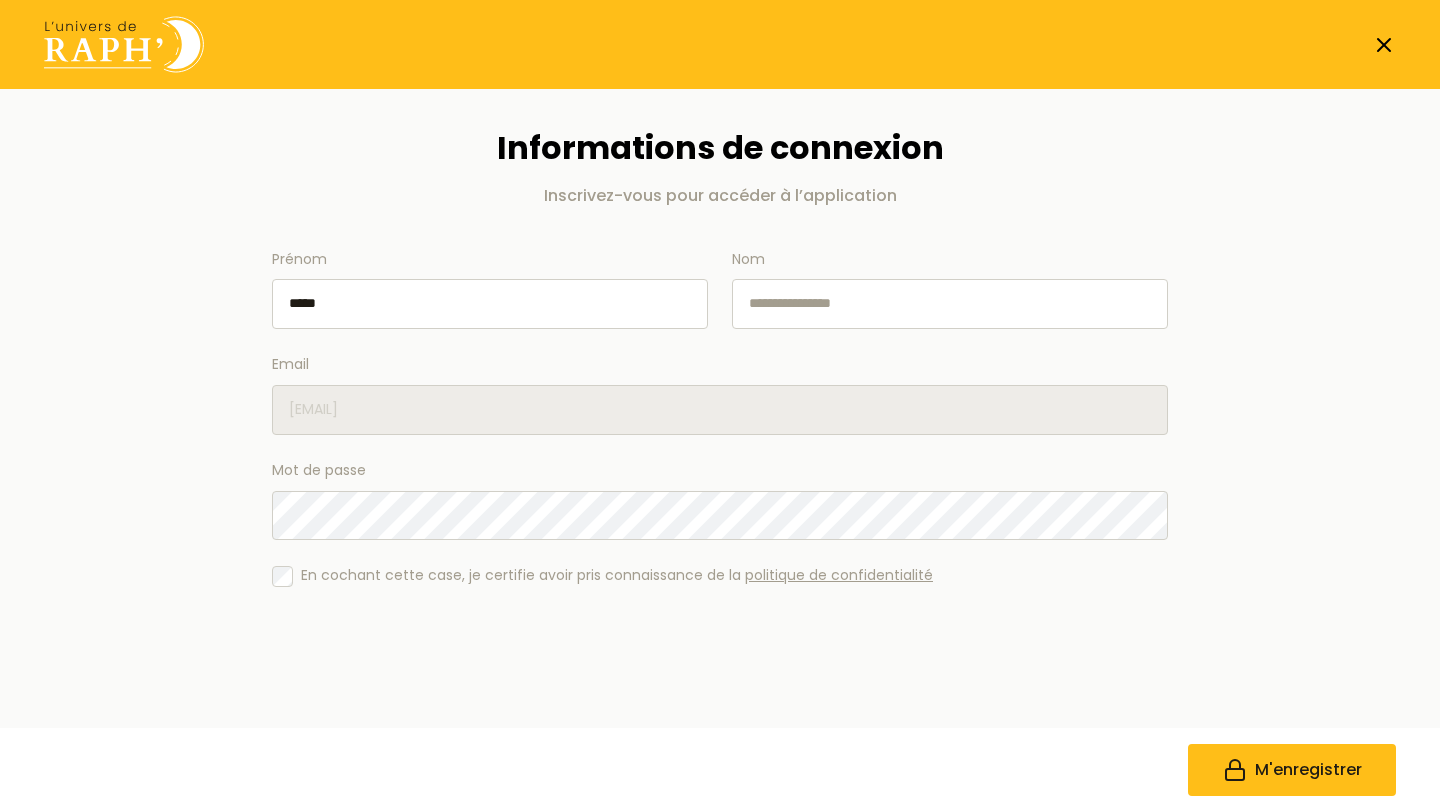 type on "*****" 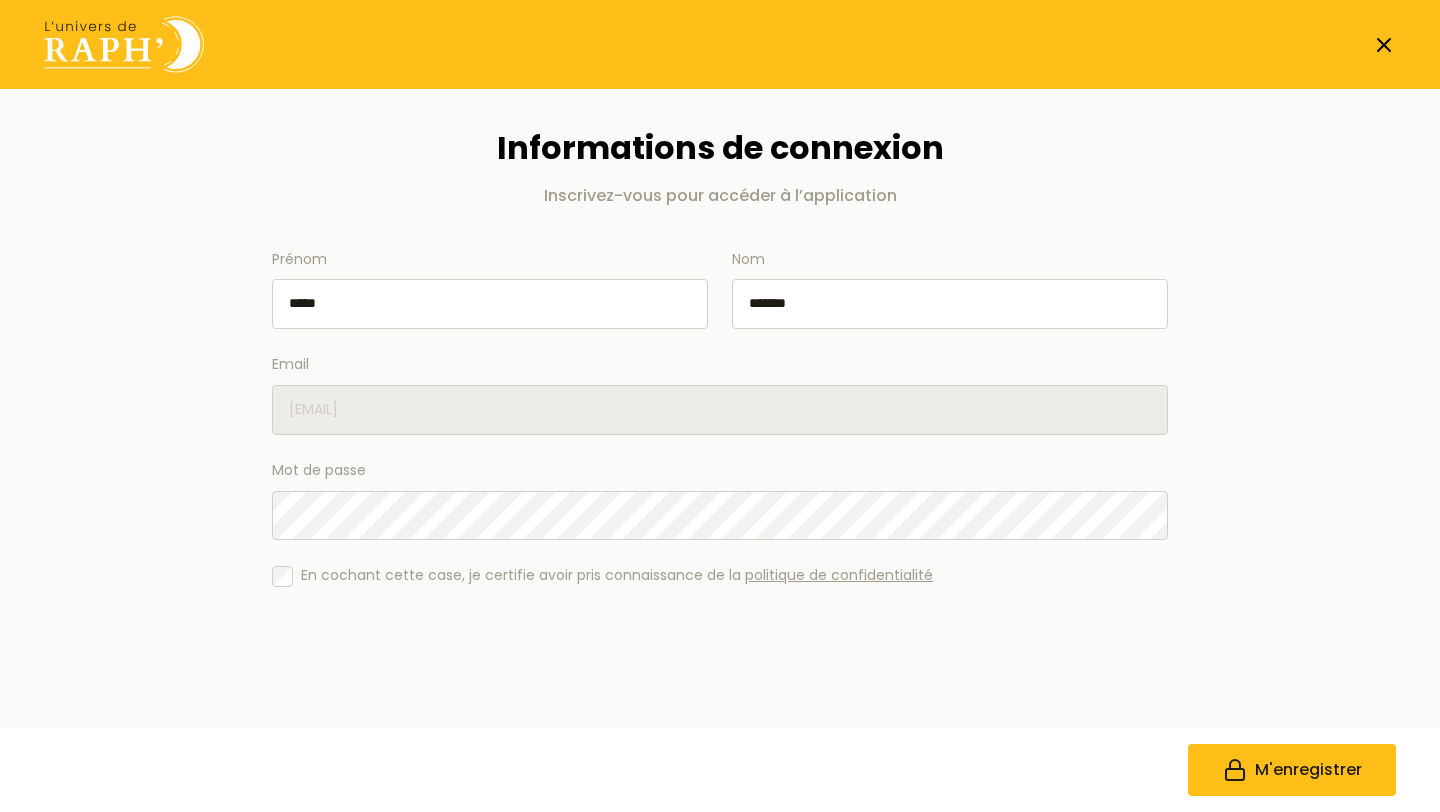 type on "*******" 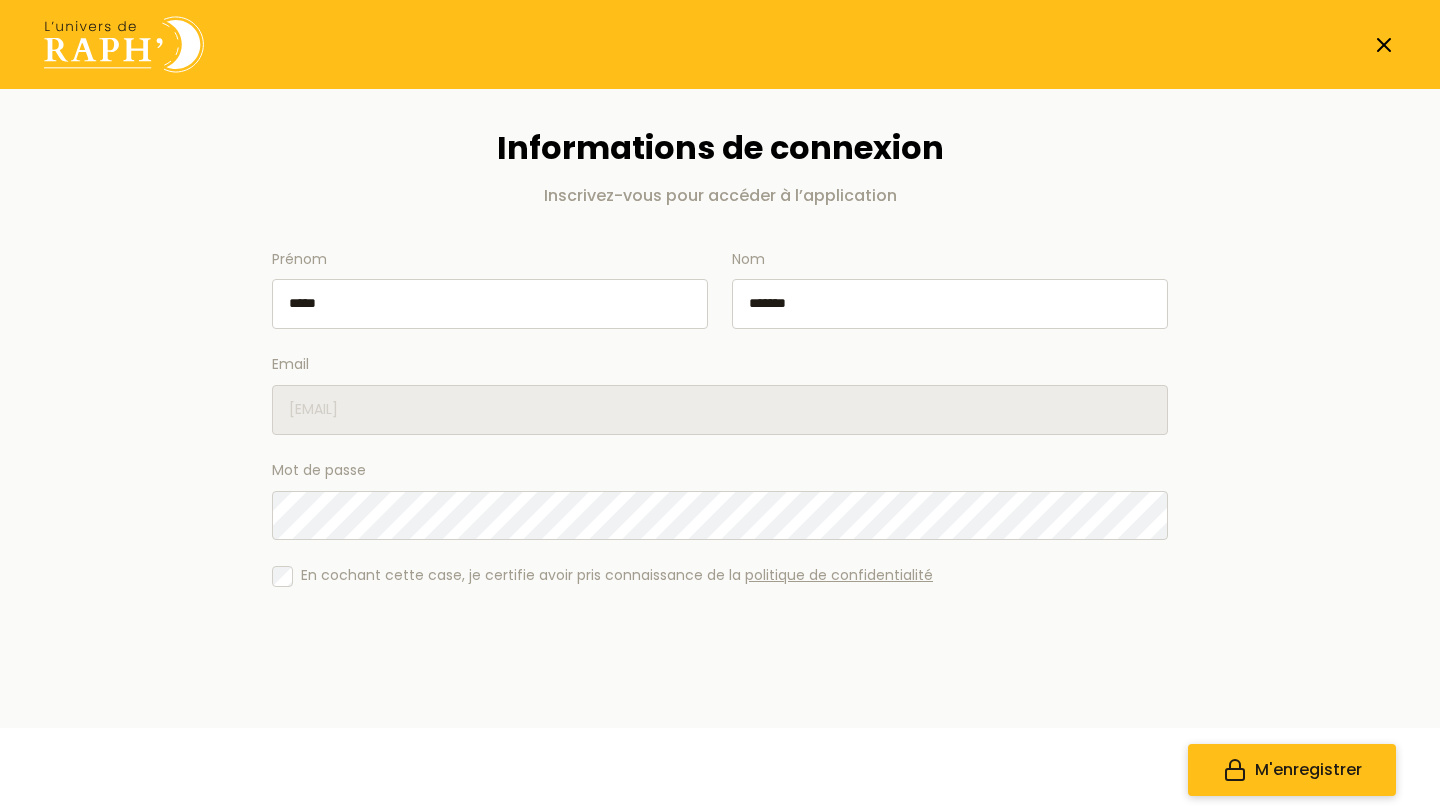 click on "M'enregistrer" at bounding box center [1308, 770] 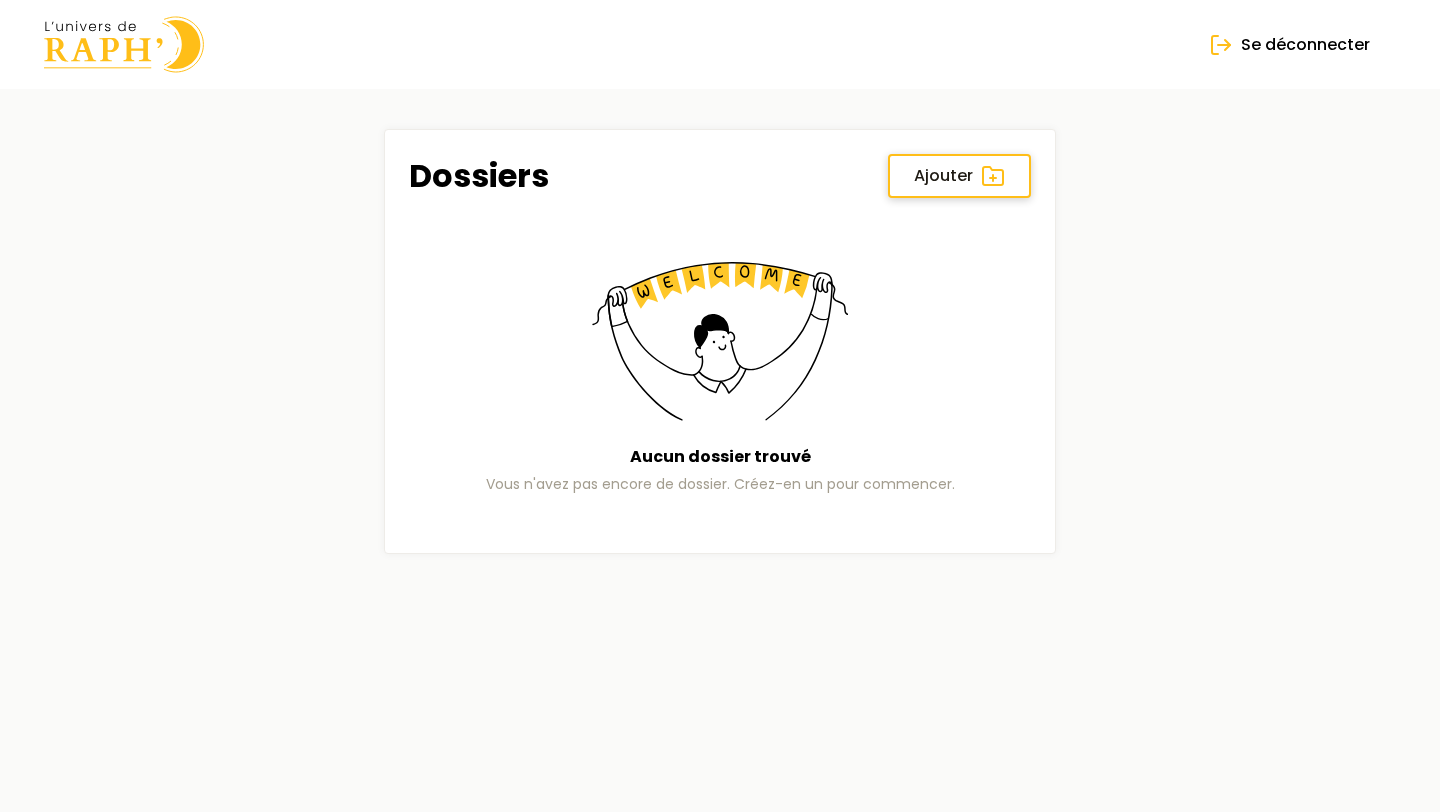 click on "Ajouter" at bounding box center (943, 176) 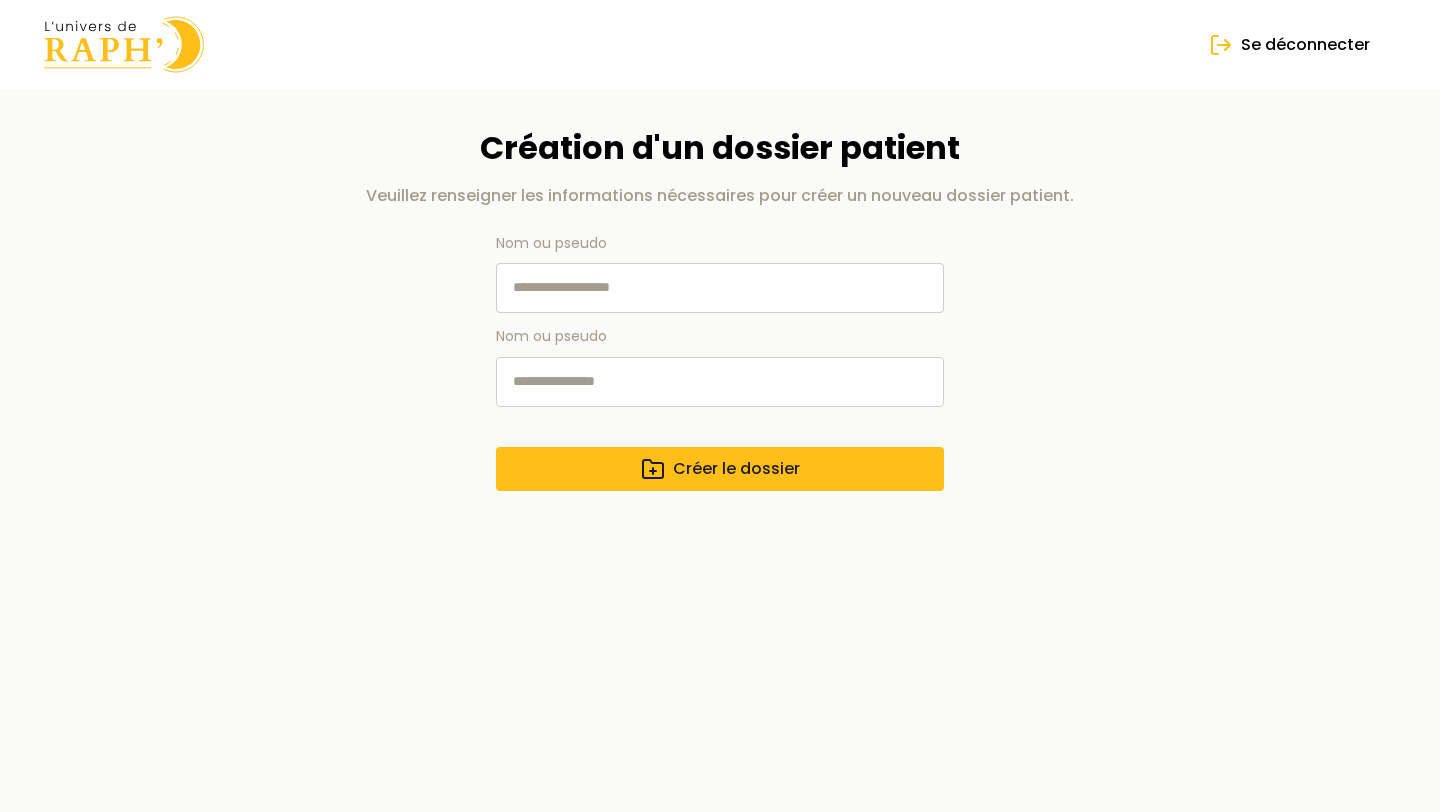 click on "Nom ou pseudo" at bounding box center [720, 288] 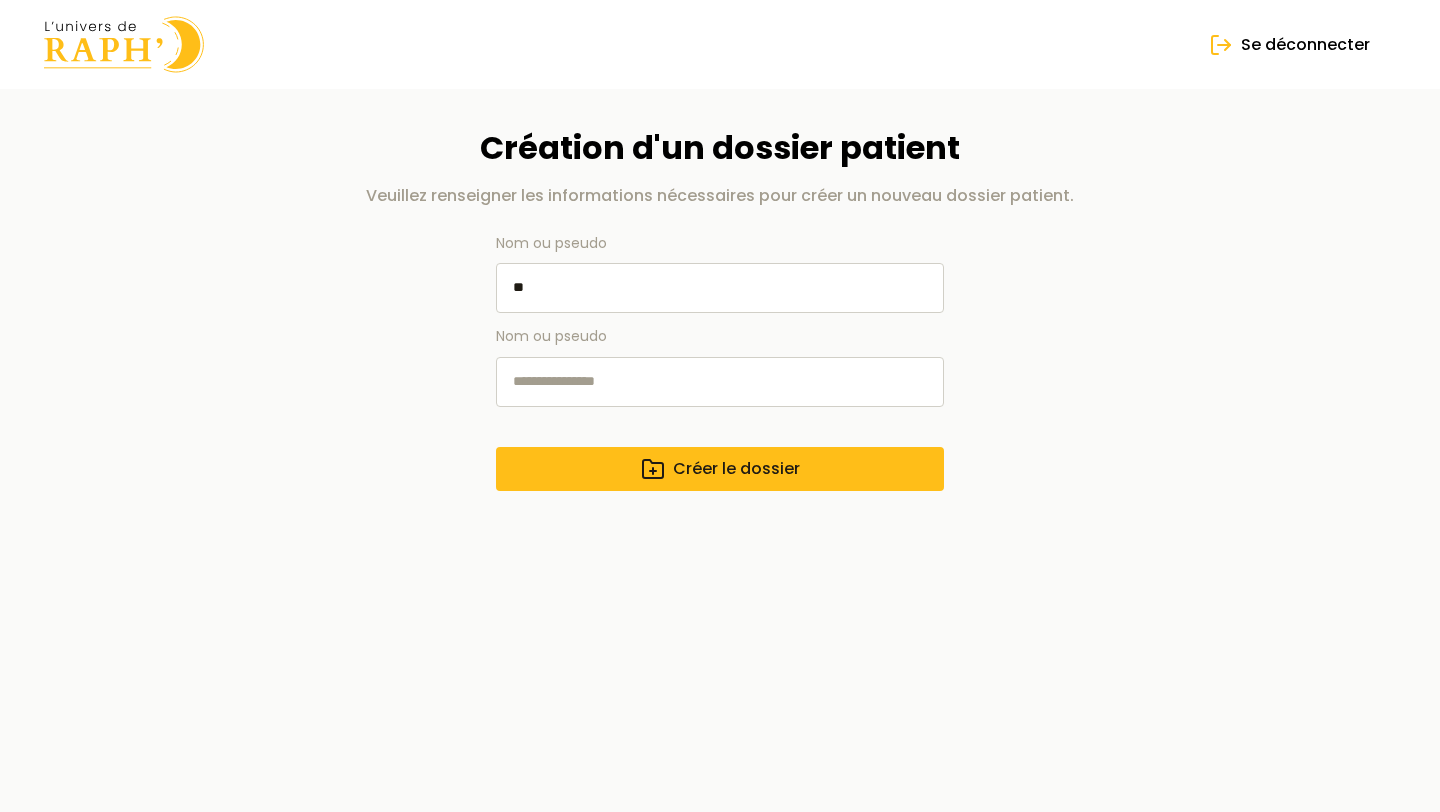drag, startPoint x: 591, startPoint y: 296, endPoint x: 478, endPoint y: 290, distance: 113.15918 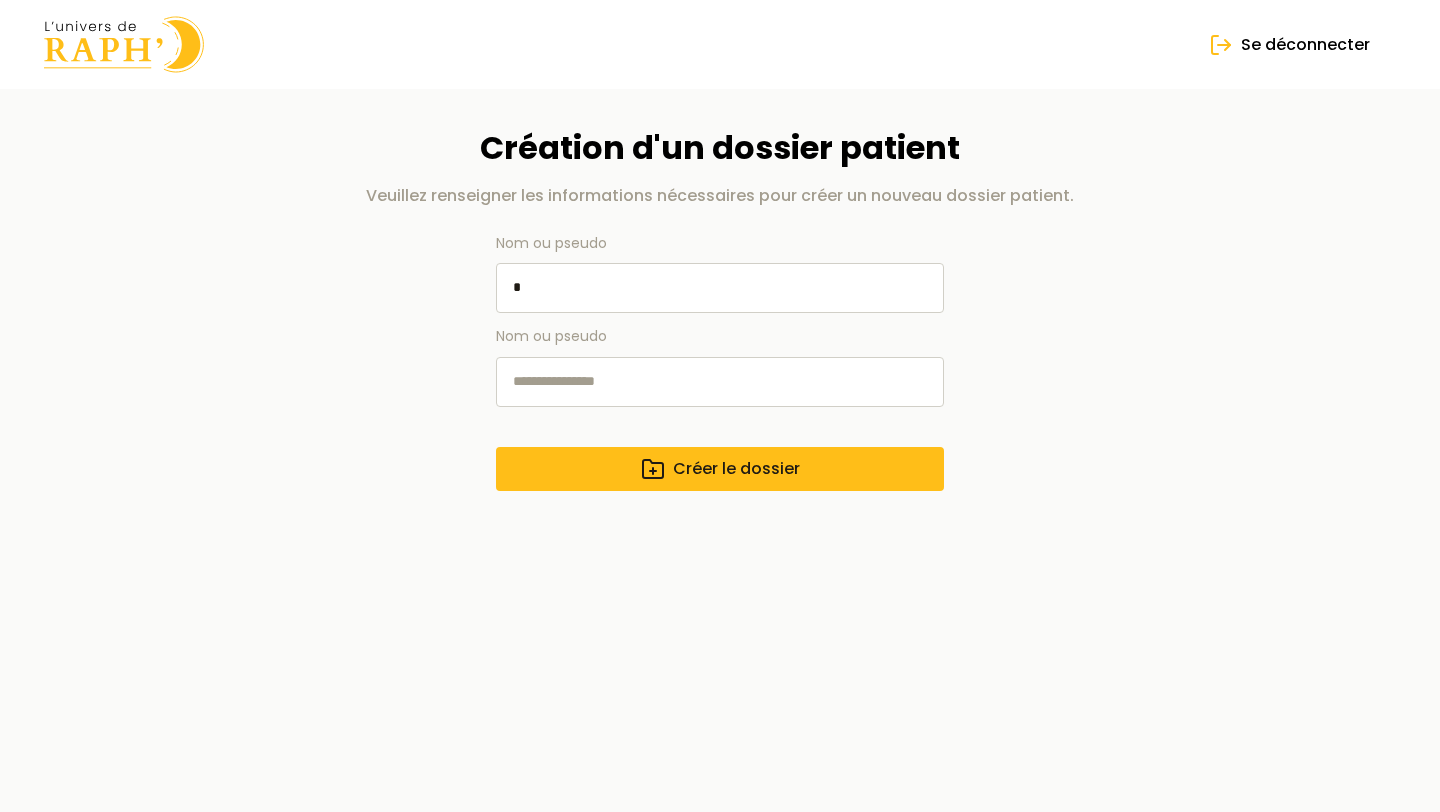 type on "*" 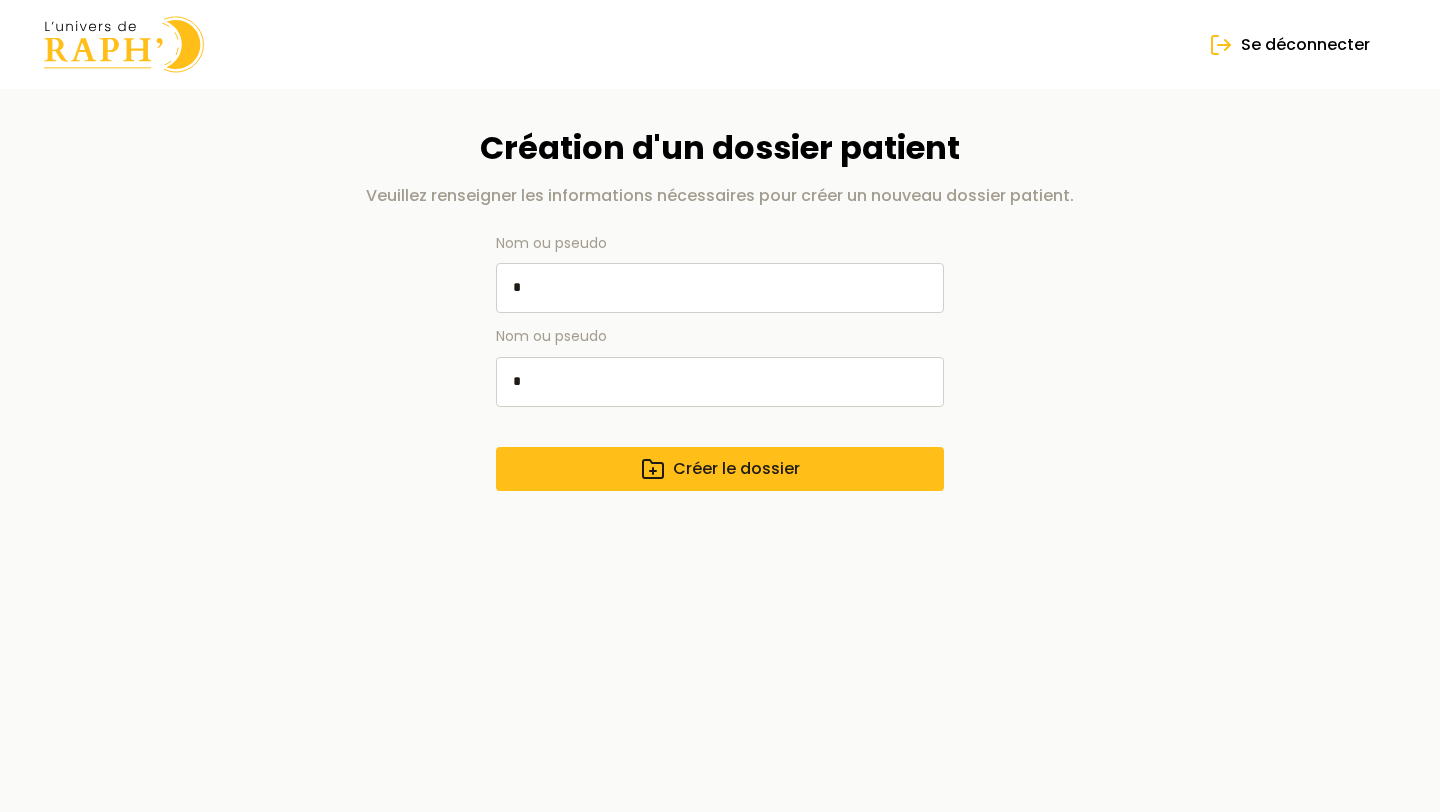 type on "*" 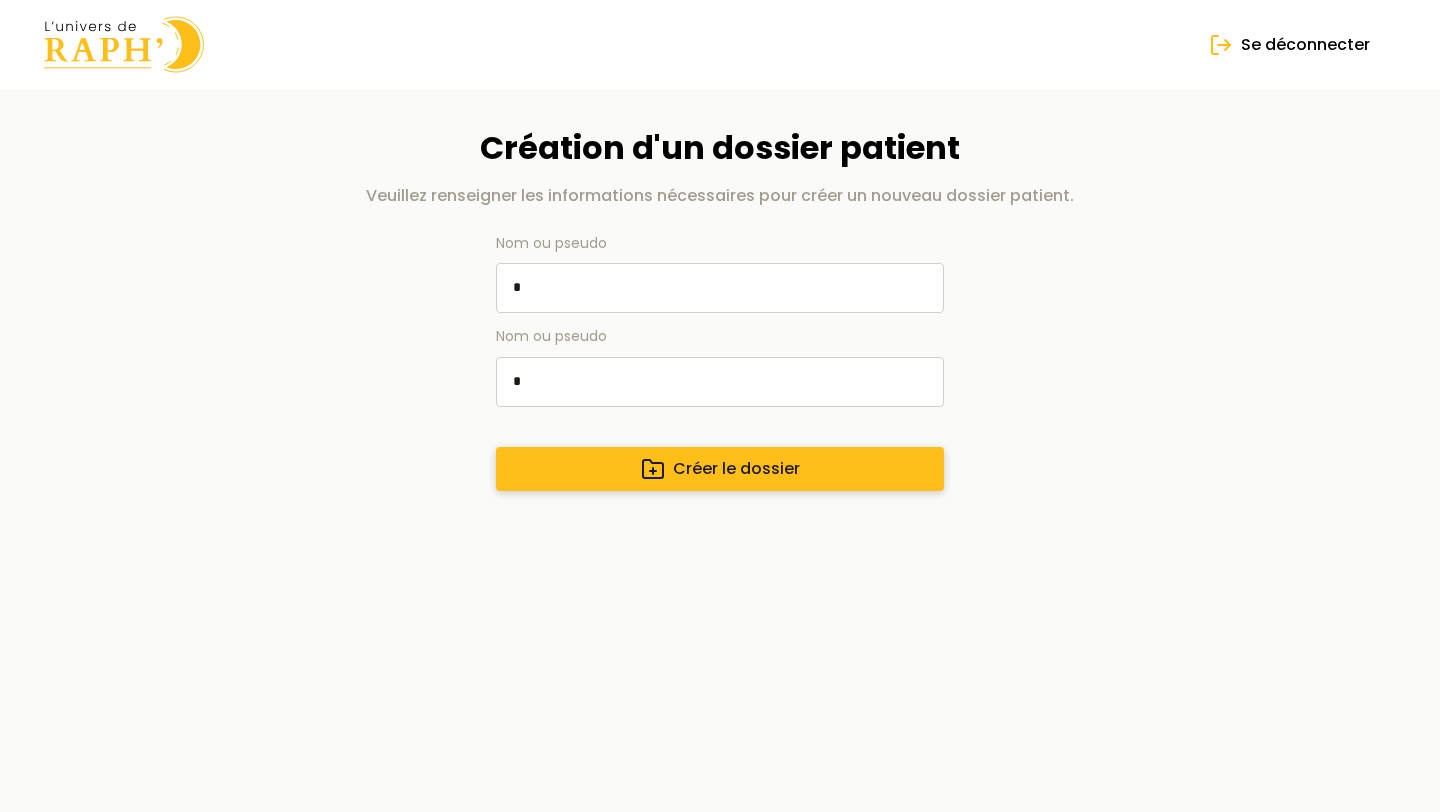type on "*" 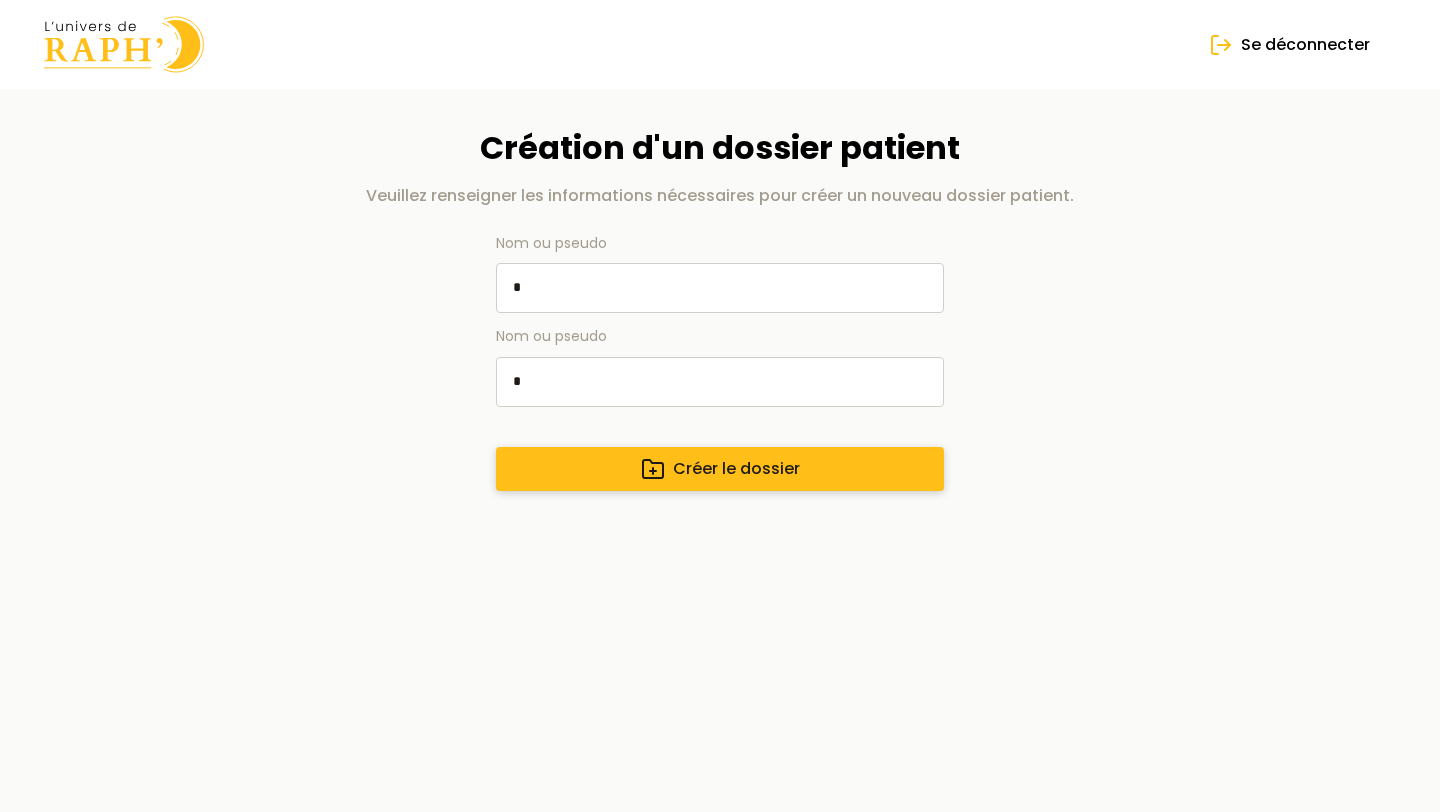 click on "Créer le dossier" at bounding box center (720, 469) 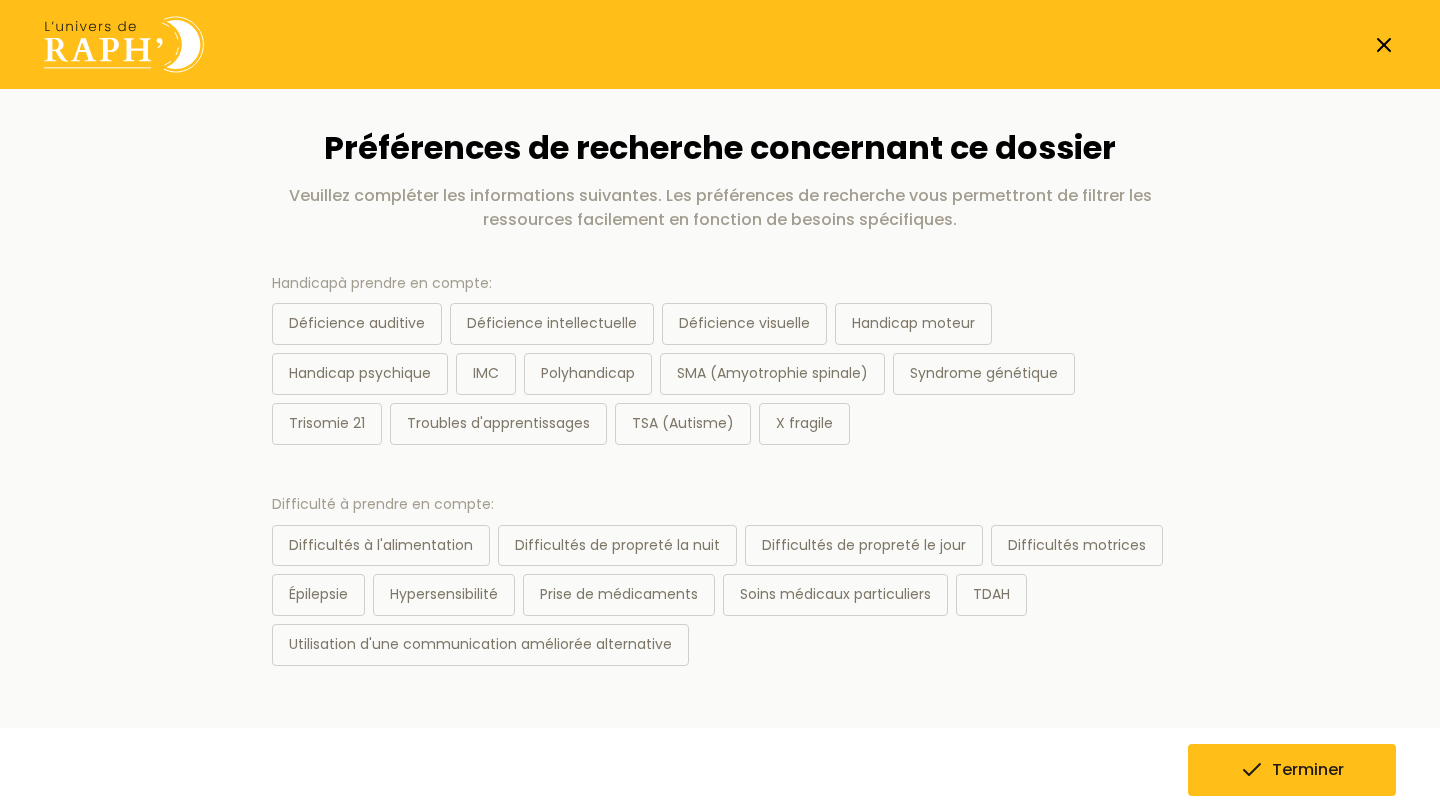 scroll, scrollTop: 30, scrollLeft: 0, axis: vertical 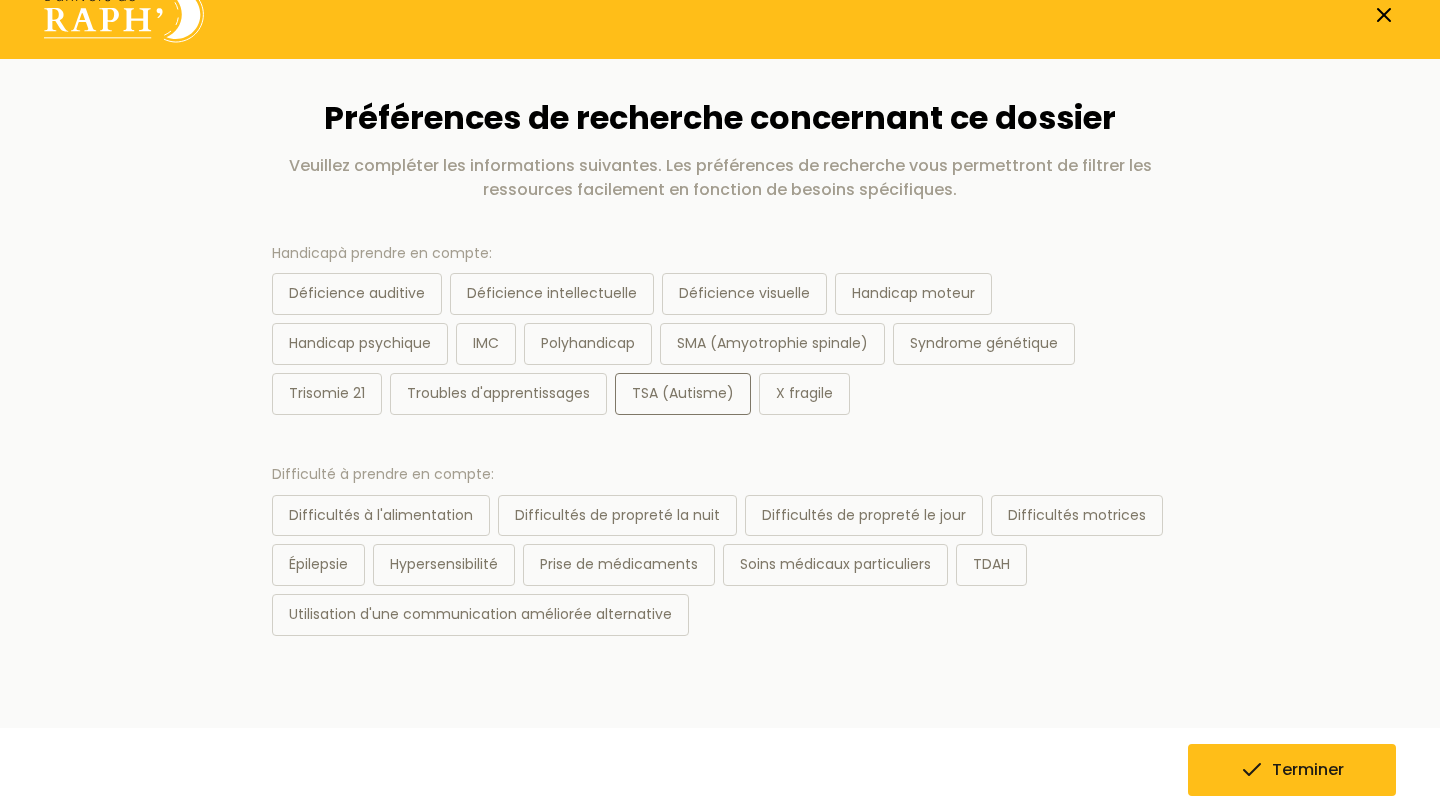 click on "TSA (Autisme)" at bounding box center (683, 394) 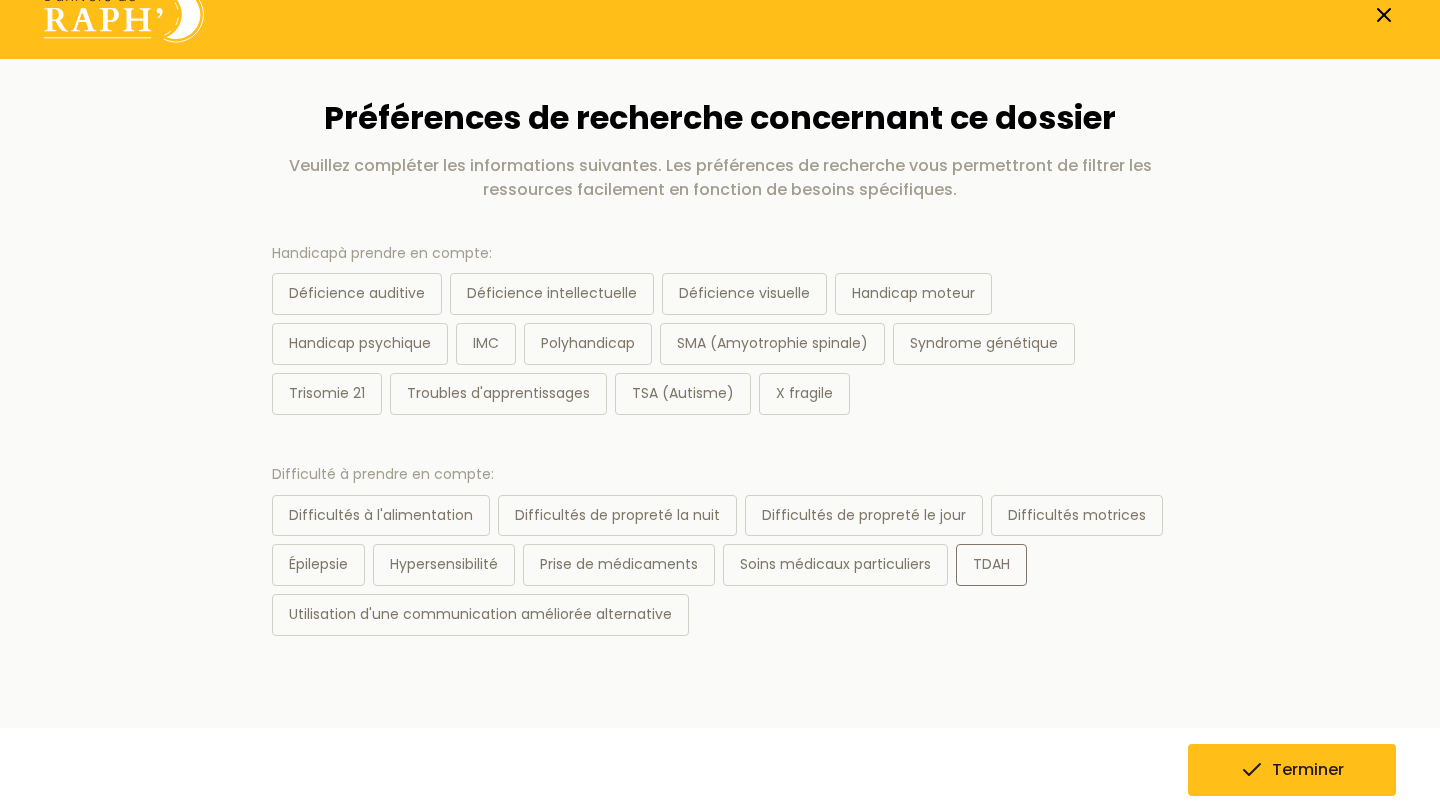 click on "TDAH" at bounding box center (991, 565) 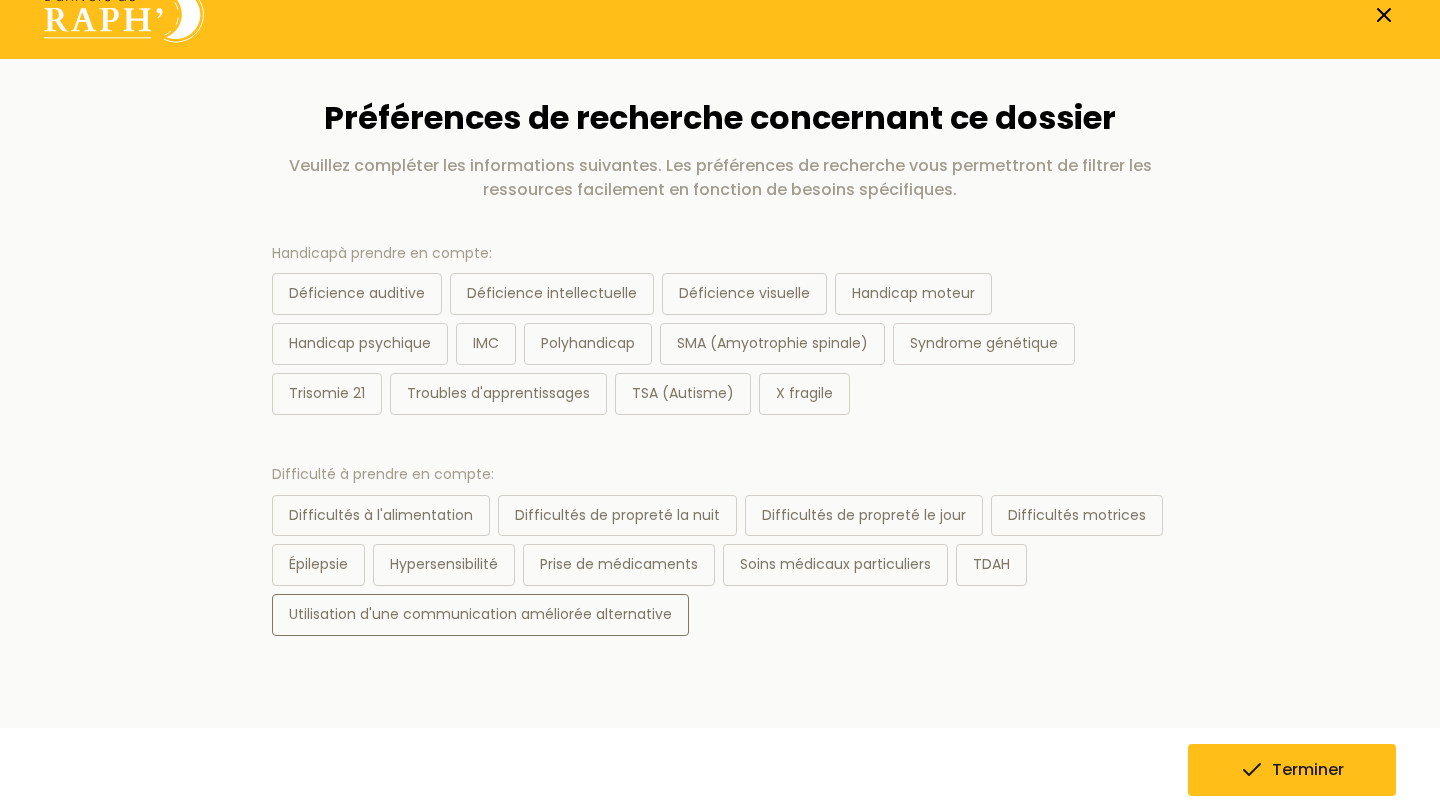 click on "Utilisation d'une communication améliorée alternative" at bounding box center [480, 615] 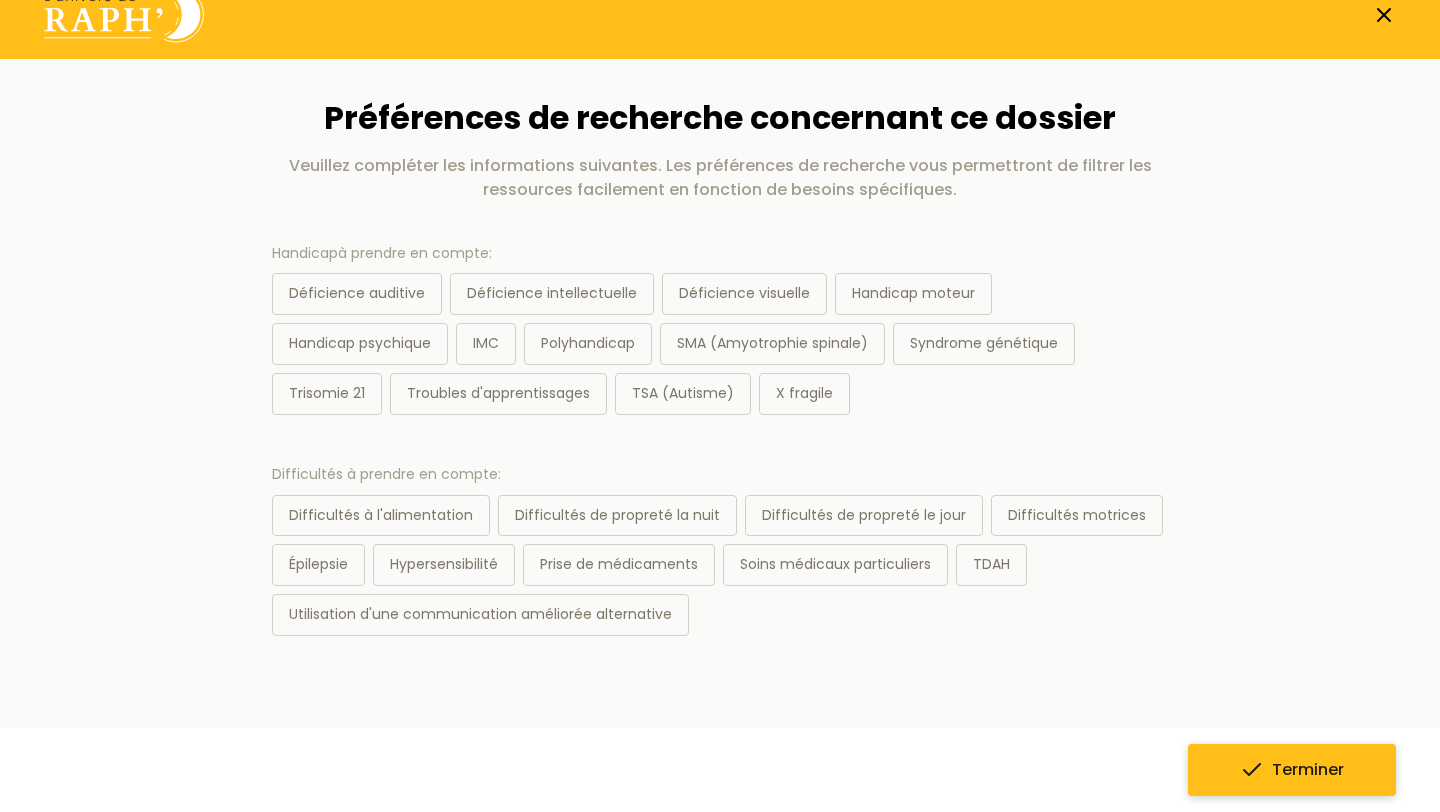 click on "Terminer" at bounding box center [1308, 770] 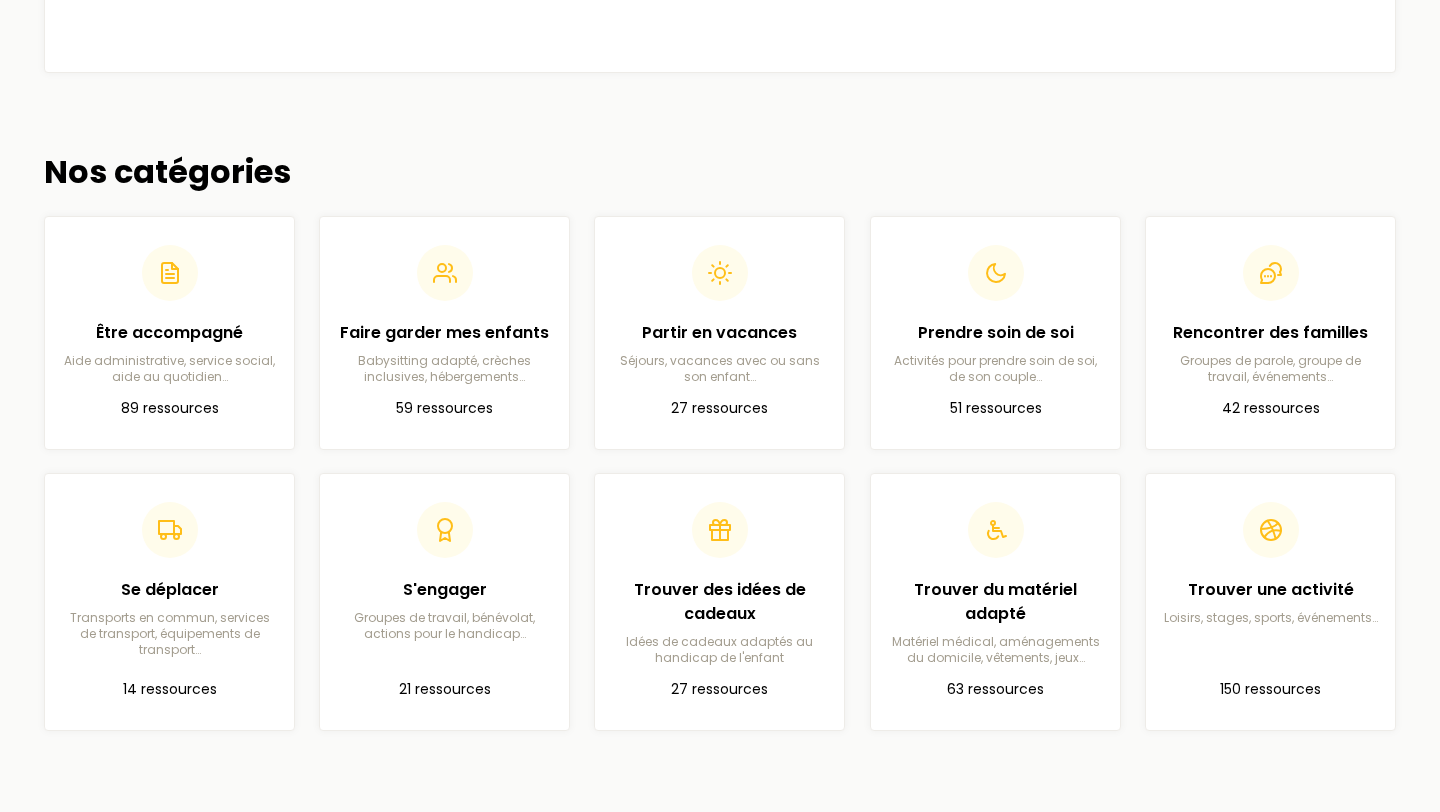 scroll, scrollTop: 605, scrollLeft: 0, axis: vertical 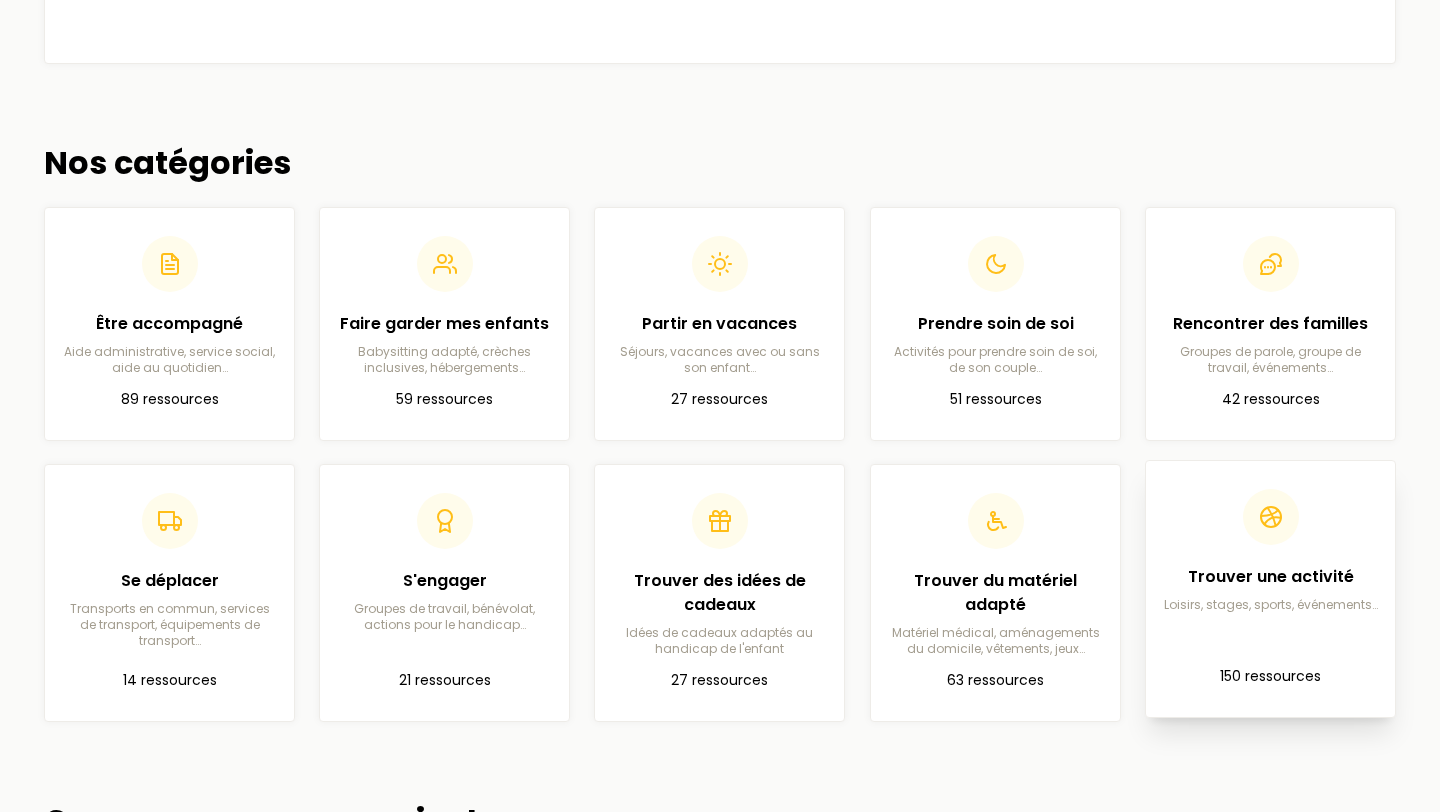 click on "Trouver une activité" at bounding box center [1270, 577] 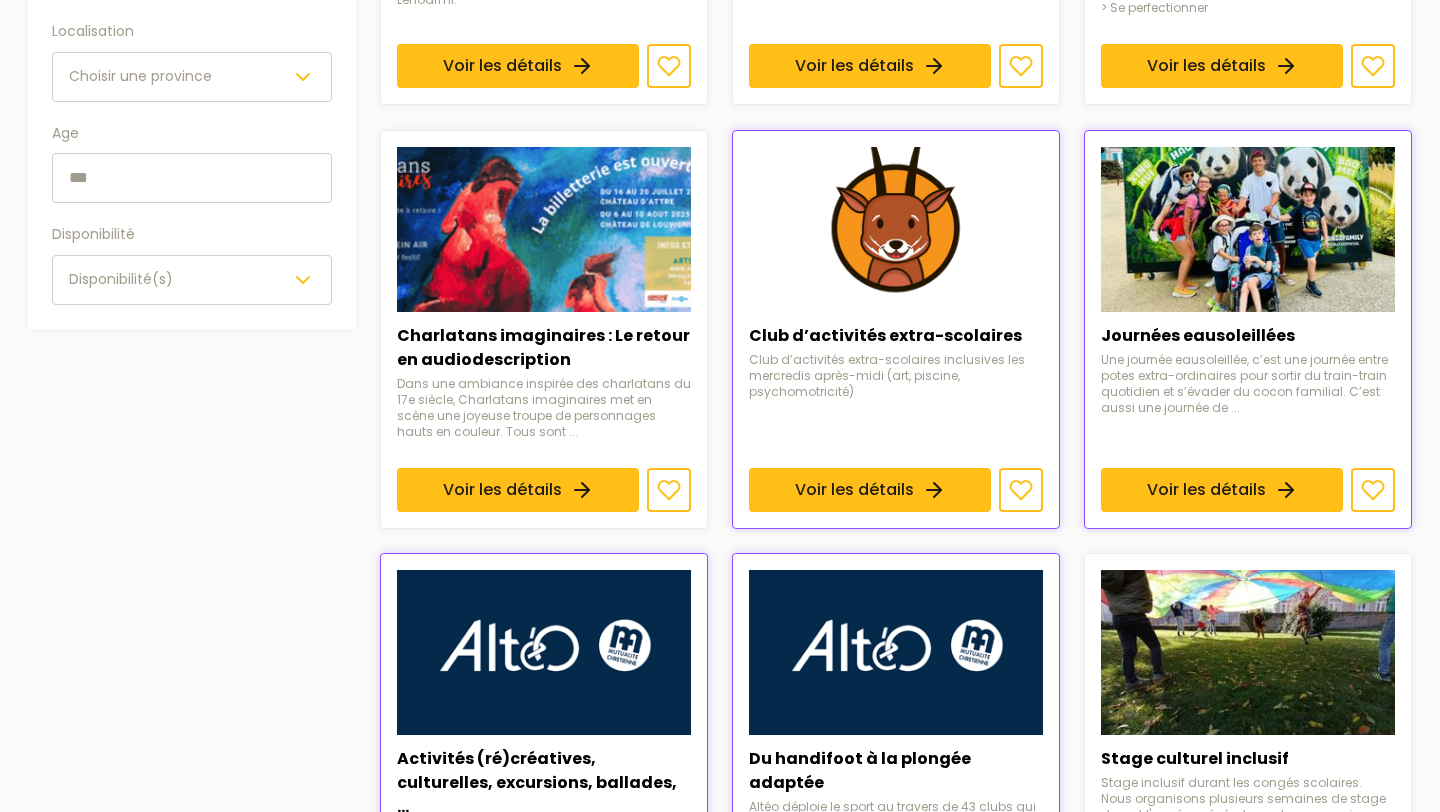 scroll, scrollTop: 0, scrollLeft: 0, axis: both 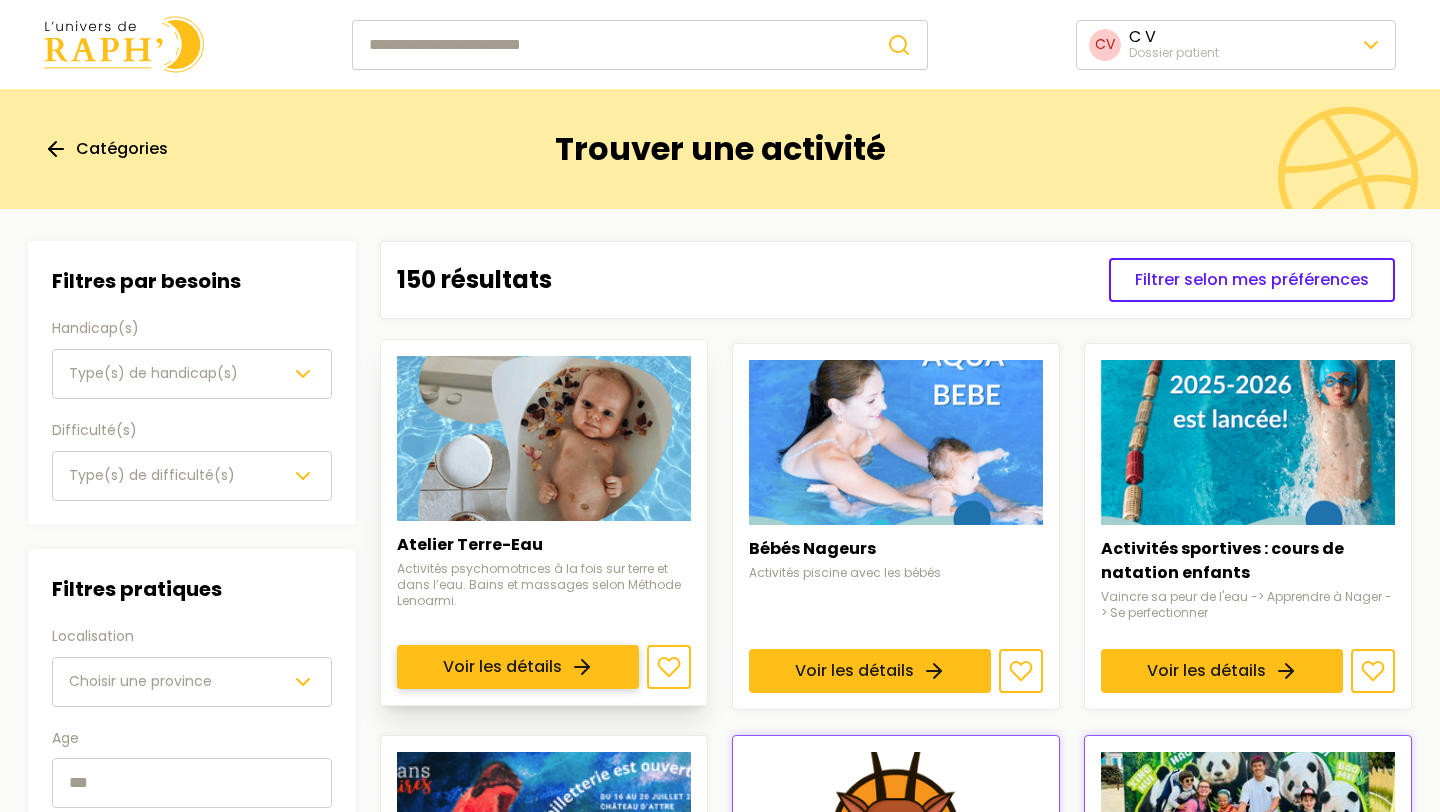 click on "Voir les détails" at bounding box center [518, 668] 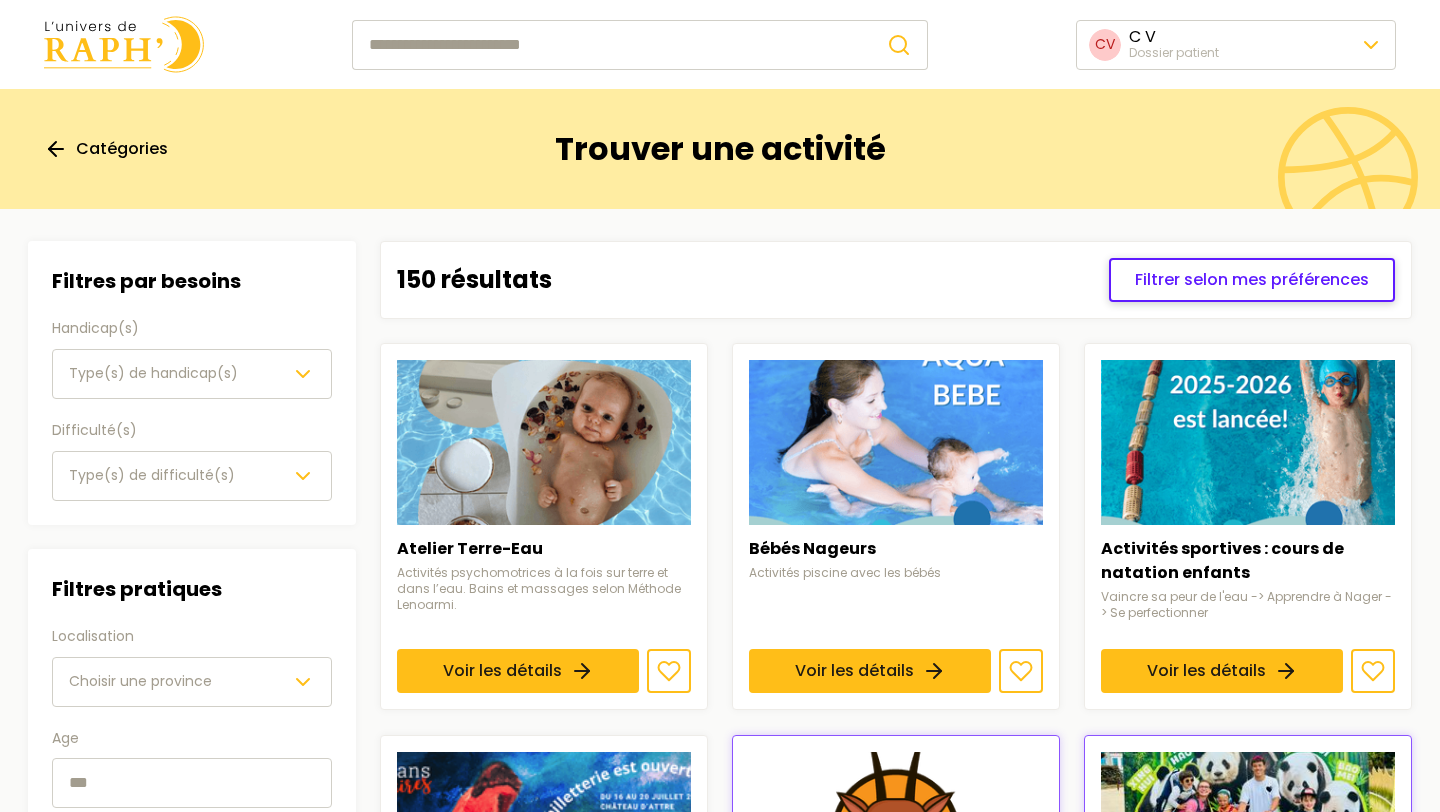 click on "Filtrer selon mes préférences" at bounding box center (1252, 280) 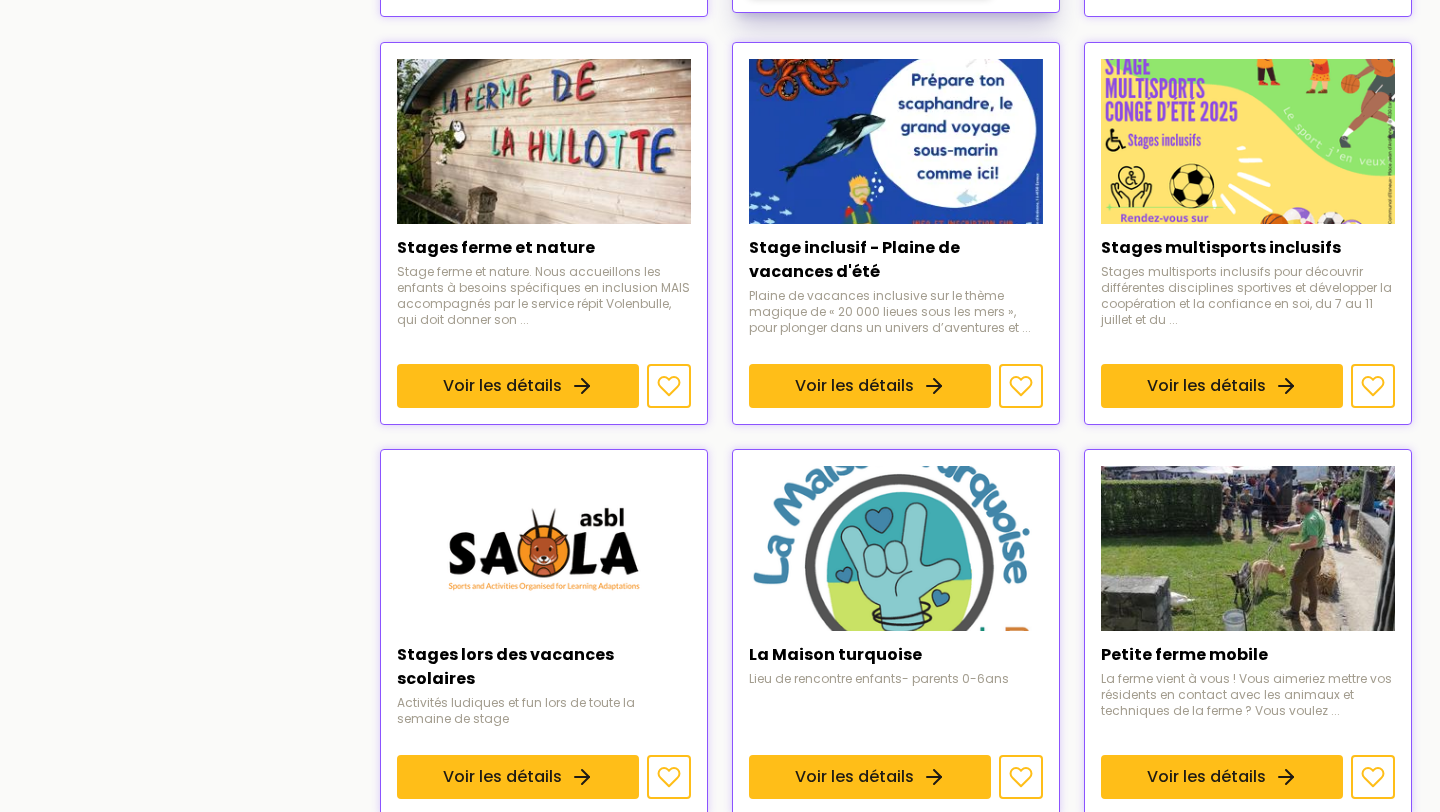 scroll, scrollTop: 1181, scrollLeft: 0, axis: vertical 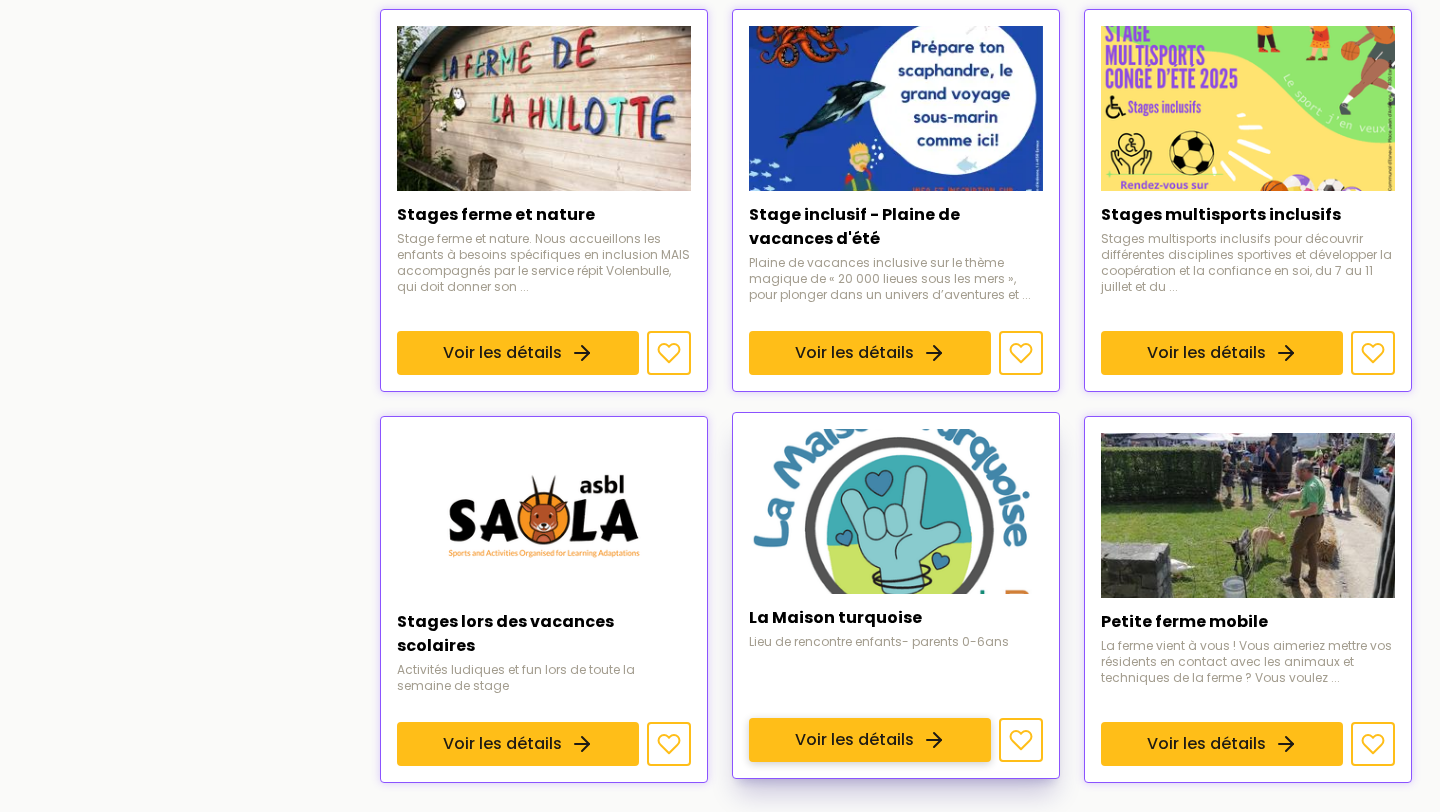 click on "Voir les détails" at bounding box center (870, 740) 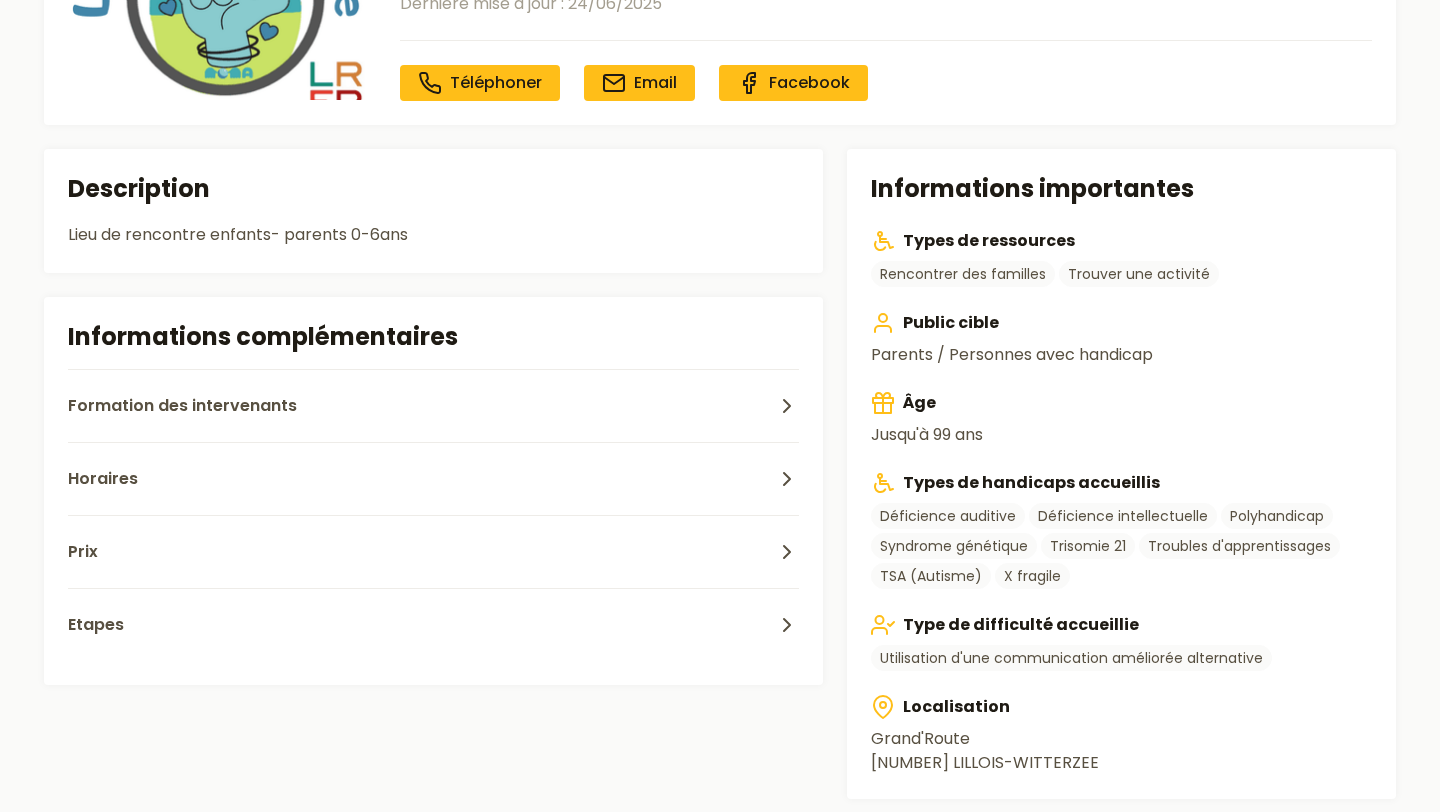scroll, scrollTop: 275, scrollLeft: 0, axis: vertical 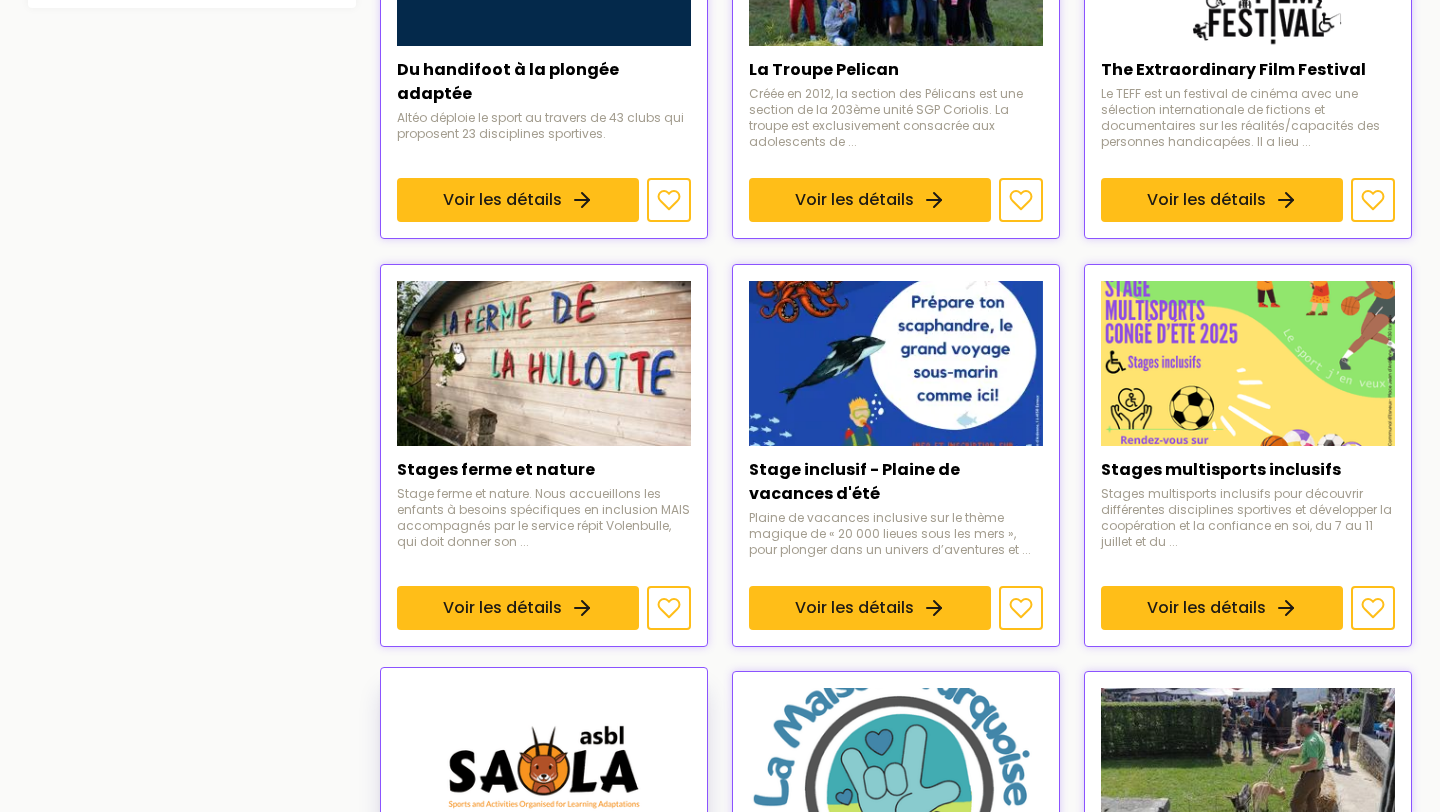 click on "Voir les détails" at bounding box center [518, 995] 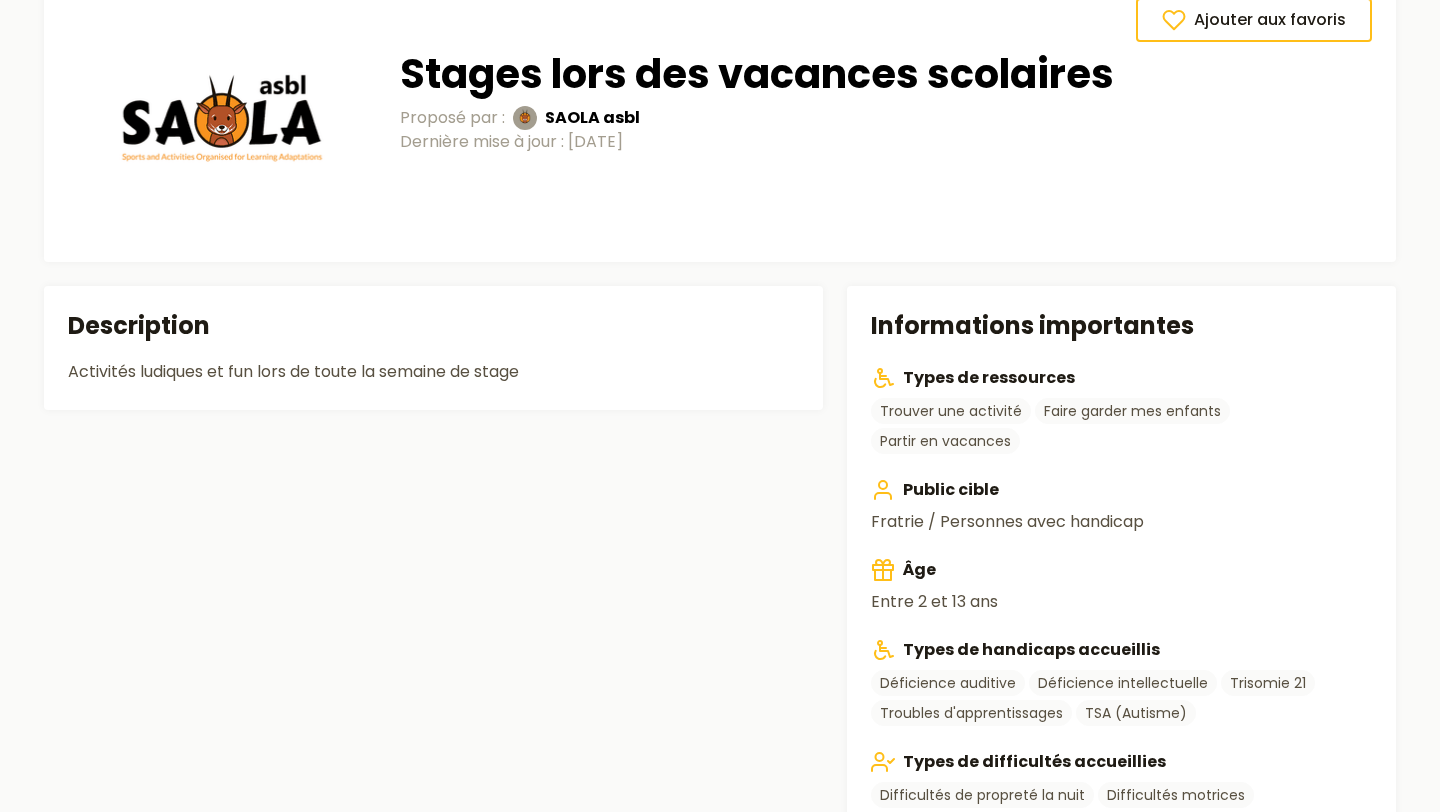 scroll, scrollTop: 172, scrollLeft: 0, axis: vertical 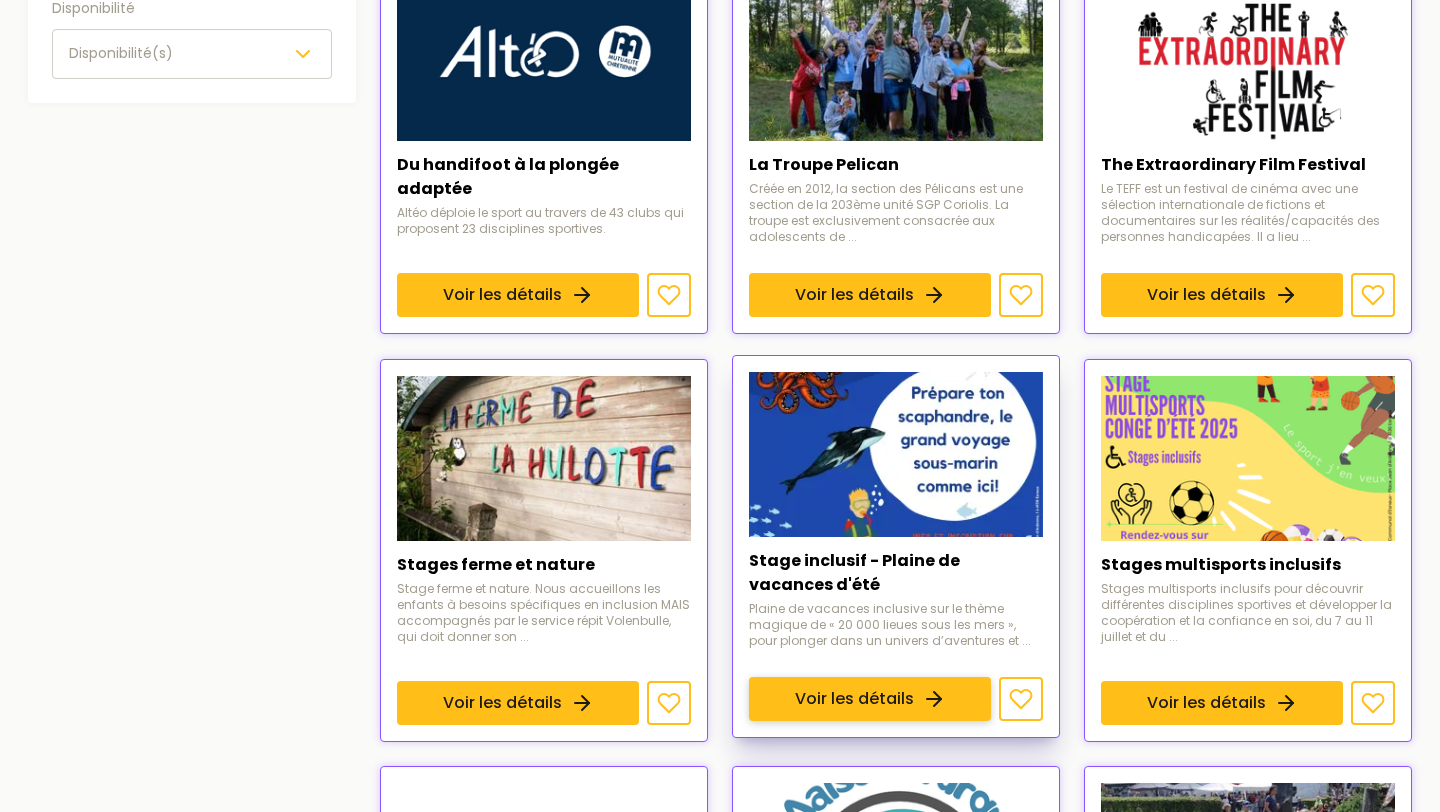 click on "Voir les détails" at bounding box center [870, 699] 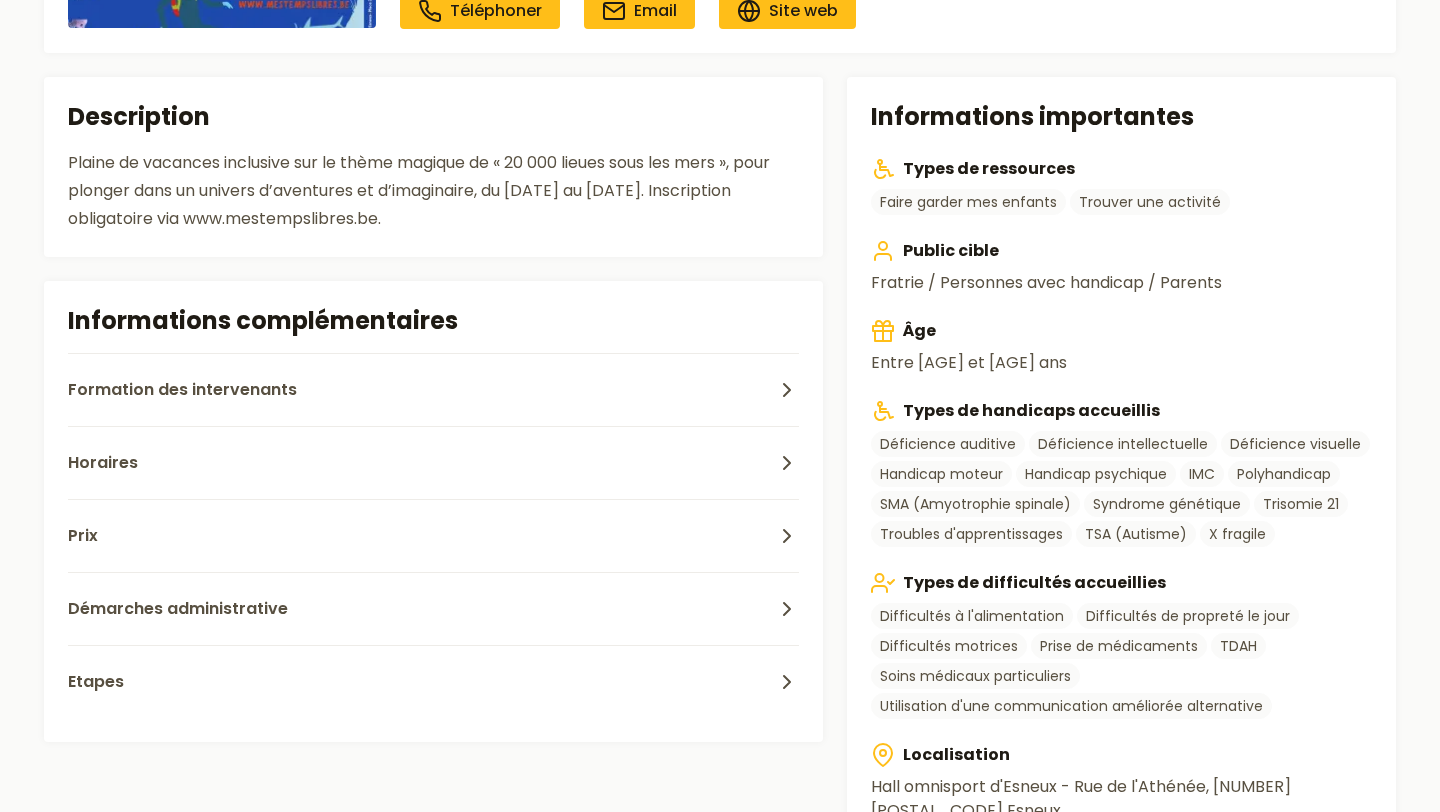 scroll, scrollTop: 346, scrollLeft: 0, axis: vertical 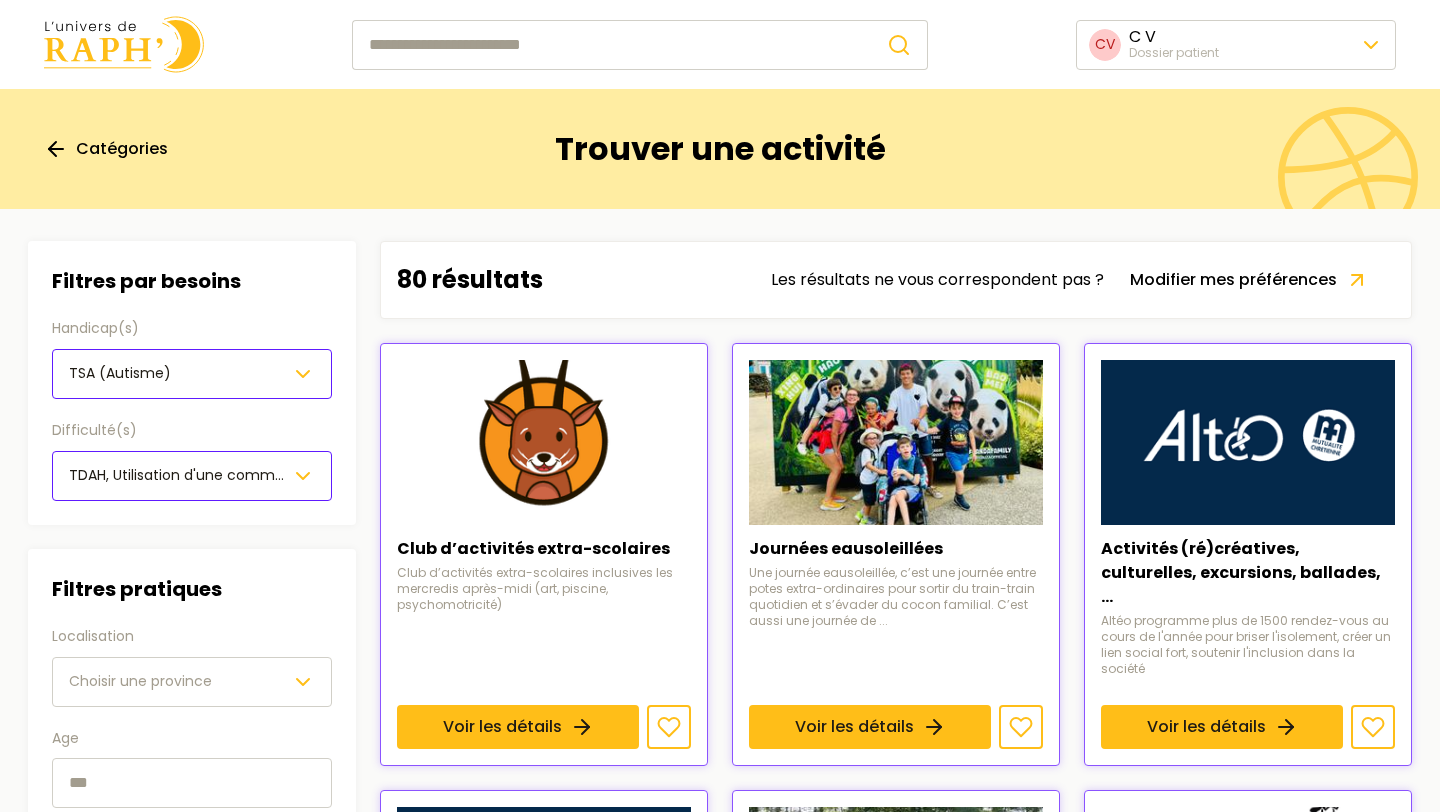 click on "Catégories" at bounding box center [122, 149] 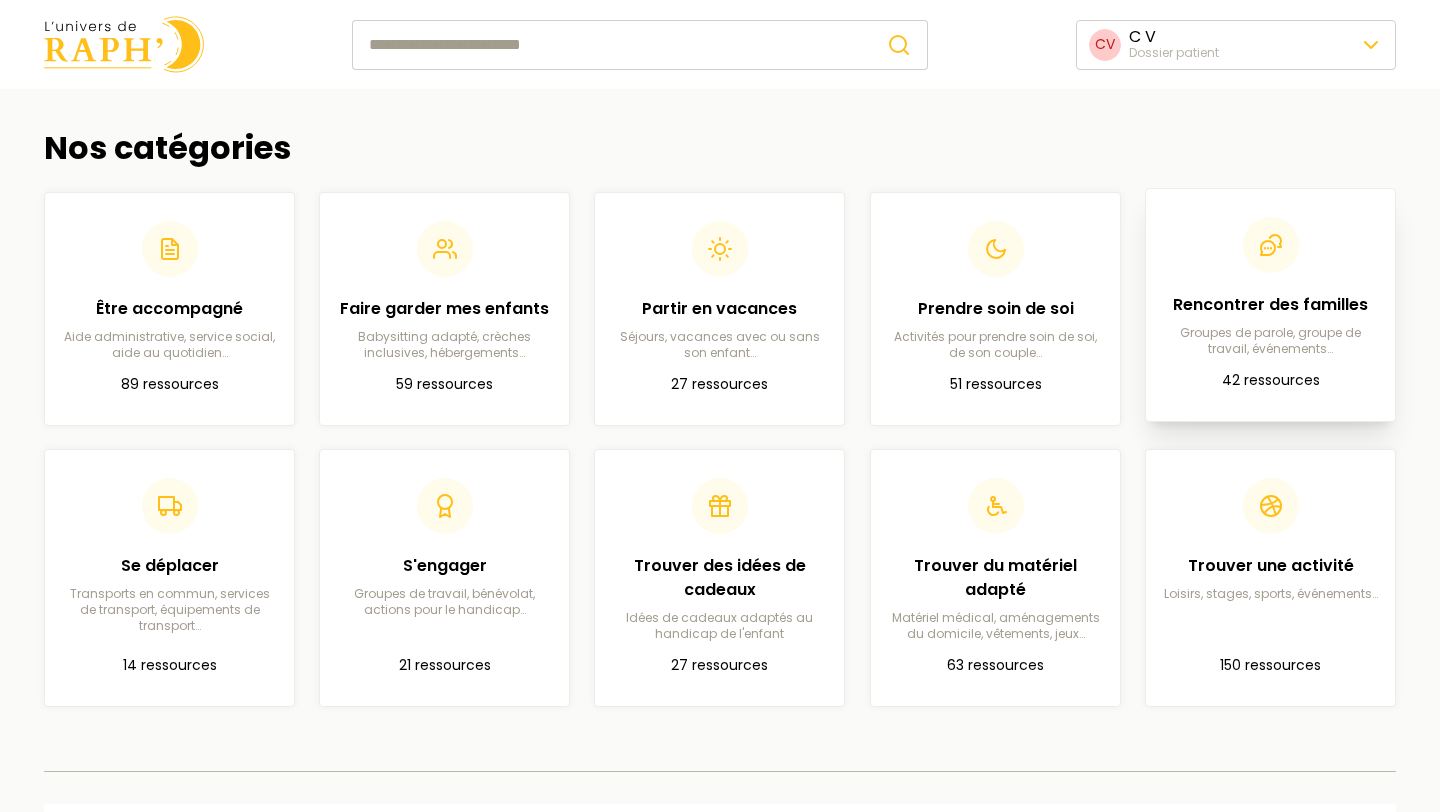 click at bounding box center [1270, 245] 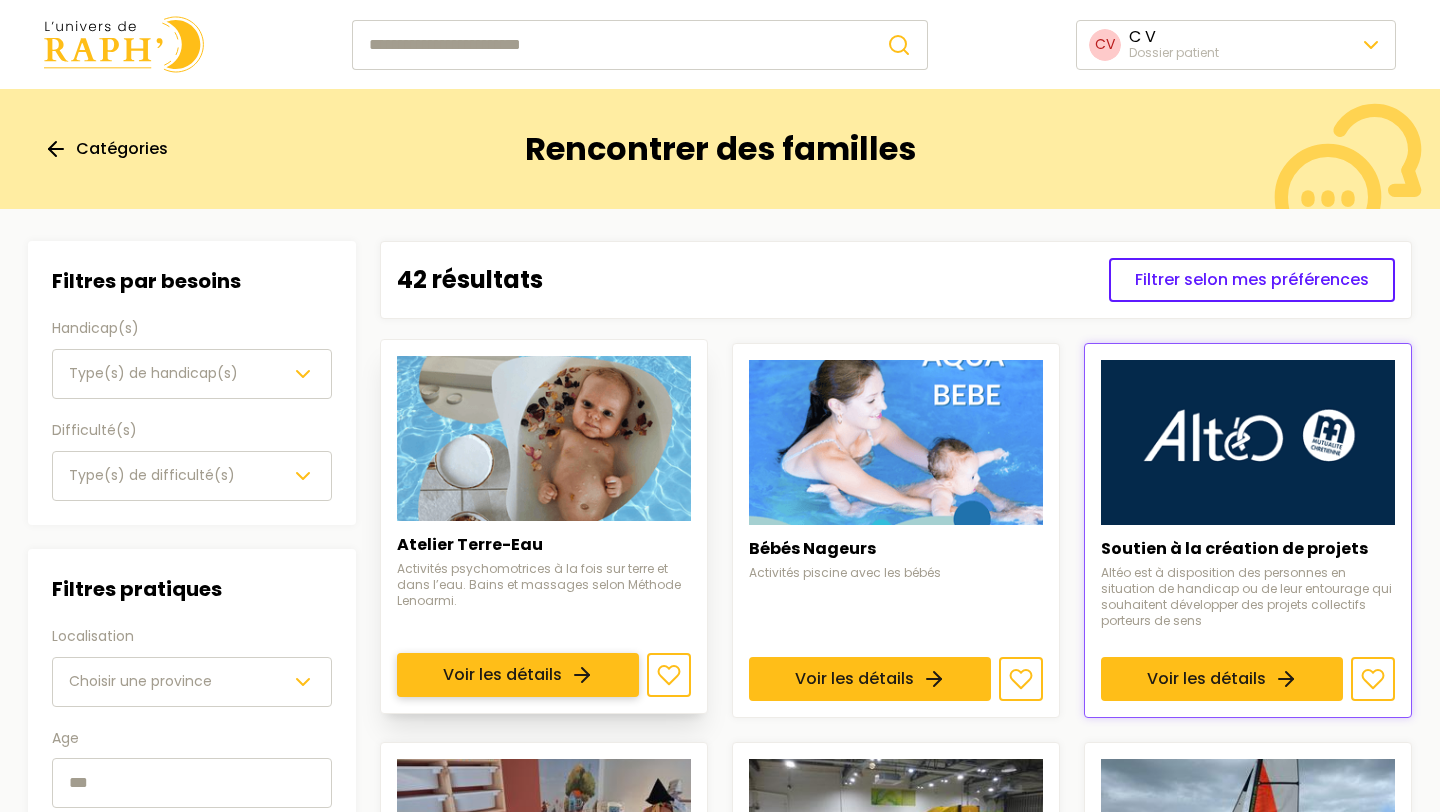 click on "Voir les détails" at bounding box center (518, 675) 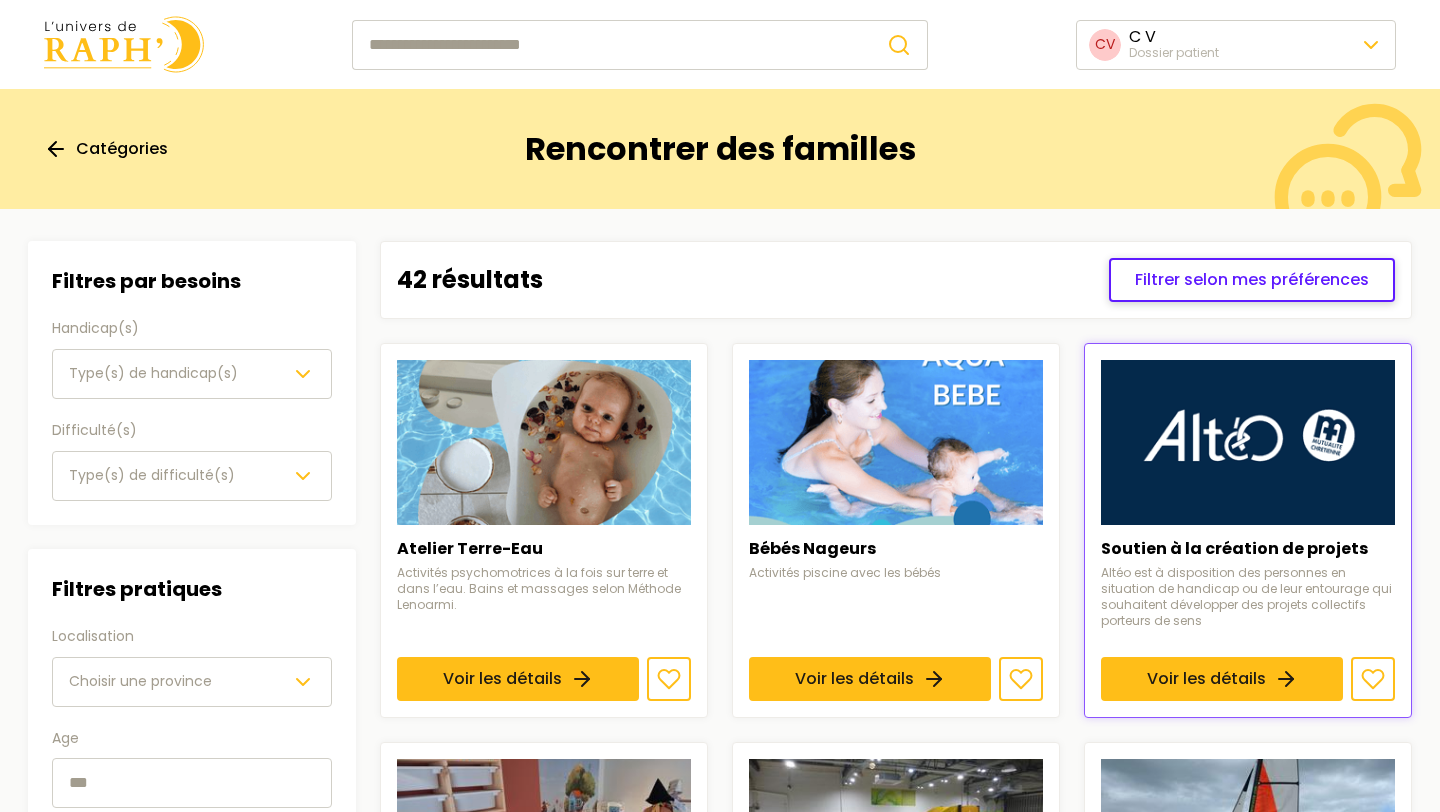 click on "Filtrer selon mes préférences" at bounding box center [1252, 280] 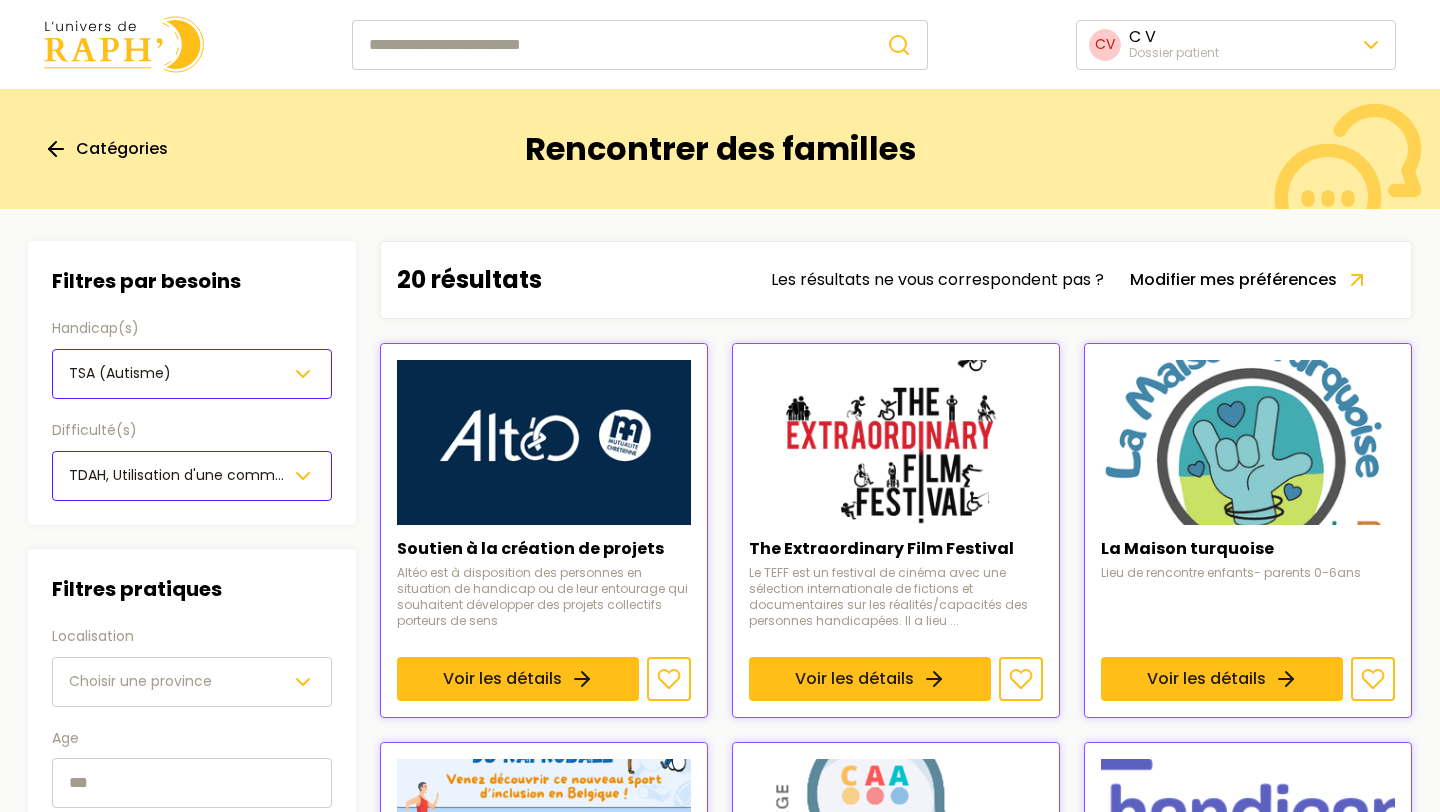 click on "CV C V Dossier patient Catégories Rencontrer des familles Filtres Filtres par besoins Handicap(s) TSA (Autisme) Difficulté(s) TDAH, Utilisation d'une communication améliorée alternative Filtres pratiques Localisation Choisir une province Age Disponibilité Disponibilité(s) [NUMBER] résultats Les résultats ne vous correspondent pas ? Modifier mes préférences Soutien à la création de projets Altéo est à disposition des personnes en situation de handicap ou de leur entourage qui souhaitent développer des projets collectifs porteurs de sens Voir les détails The Extraordinary Film Festival Le TEFF est un festival de cinéma avec une sélection internationale de fictions et documentaires sur les réalités/capacités des personnes handicapées. Il a lieu ... Voir les détails La Maison turquoise Lieu de rencontre enfants- parents [AGE]-[AGE]ans Voir les détails Belgium Rafroball Day : [DATE] Voir les détails CAAfé Papote Voir les détails handicap.brussels Voir les détails Voir les détails 1 2 by" at bounding box center [720, 1241] 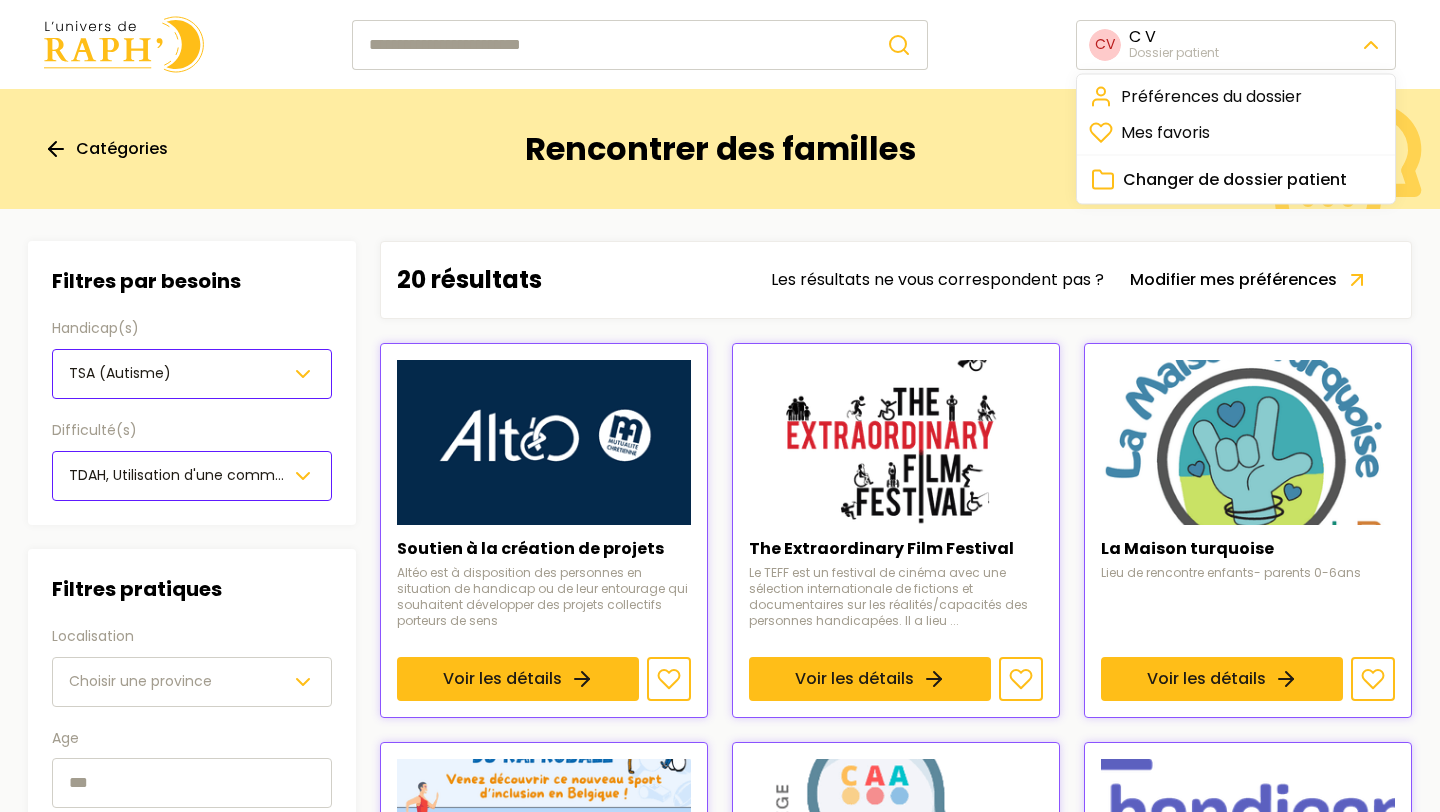 click on "Changer de dossier patient" at bounding box center (1235, 180) 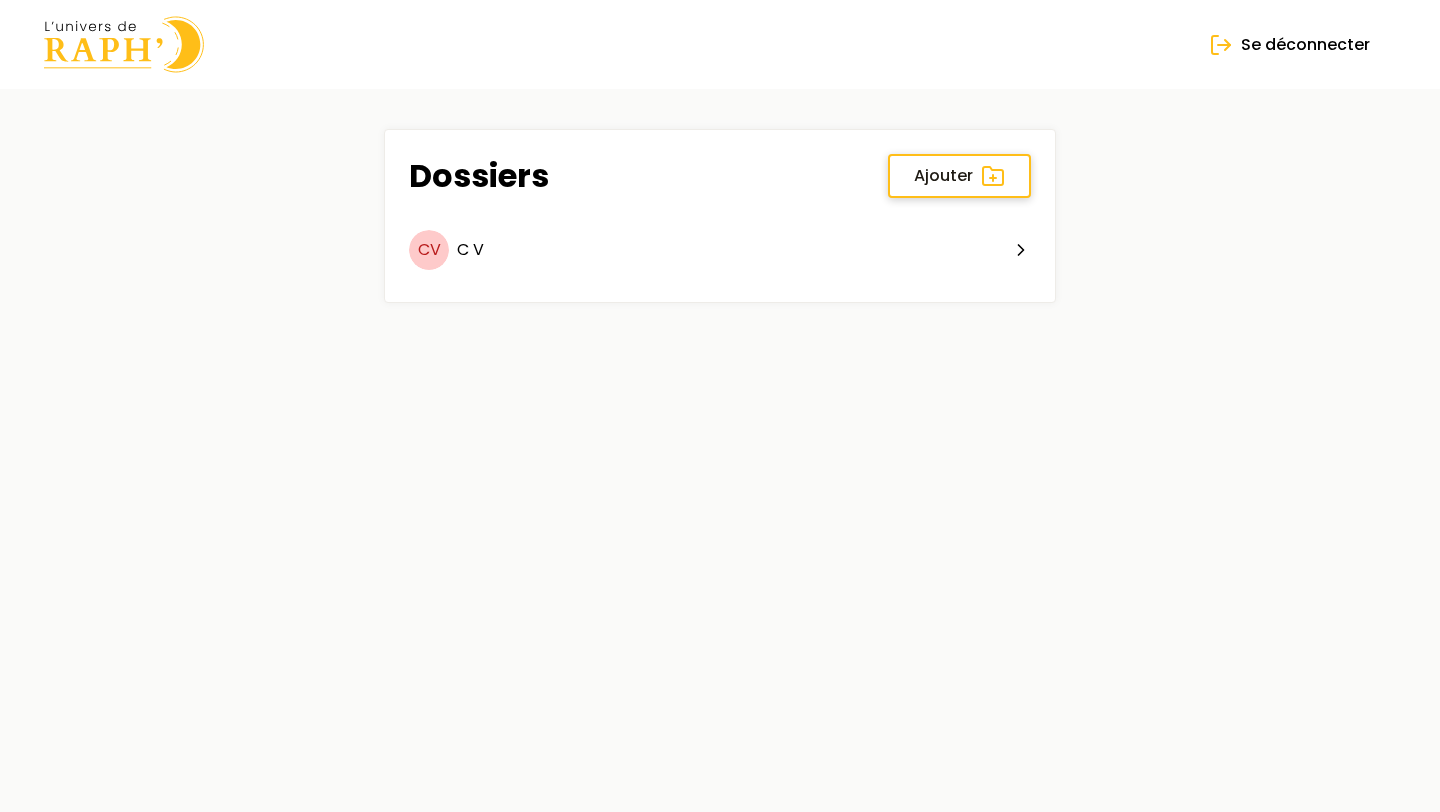 click on "Ajouter" at bounding box center [943, 176] 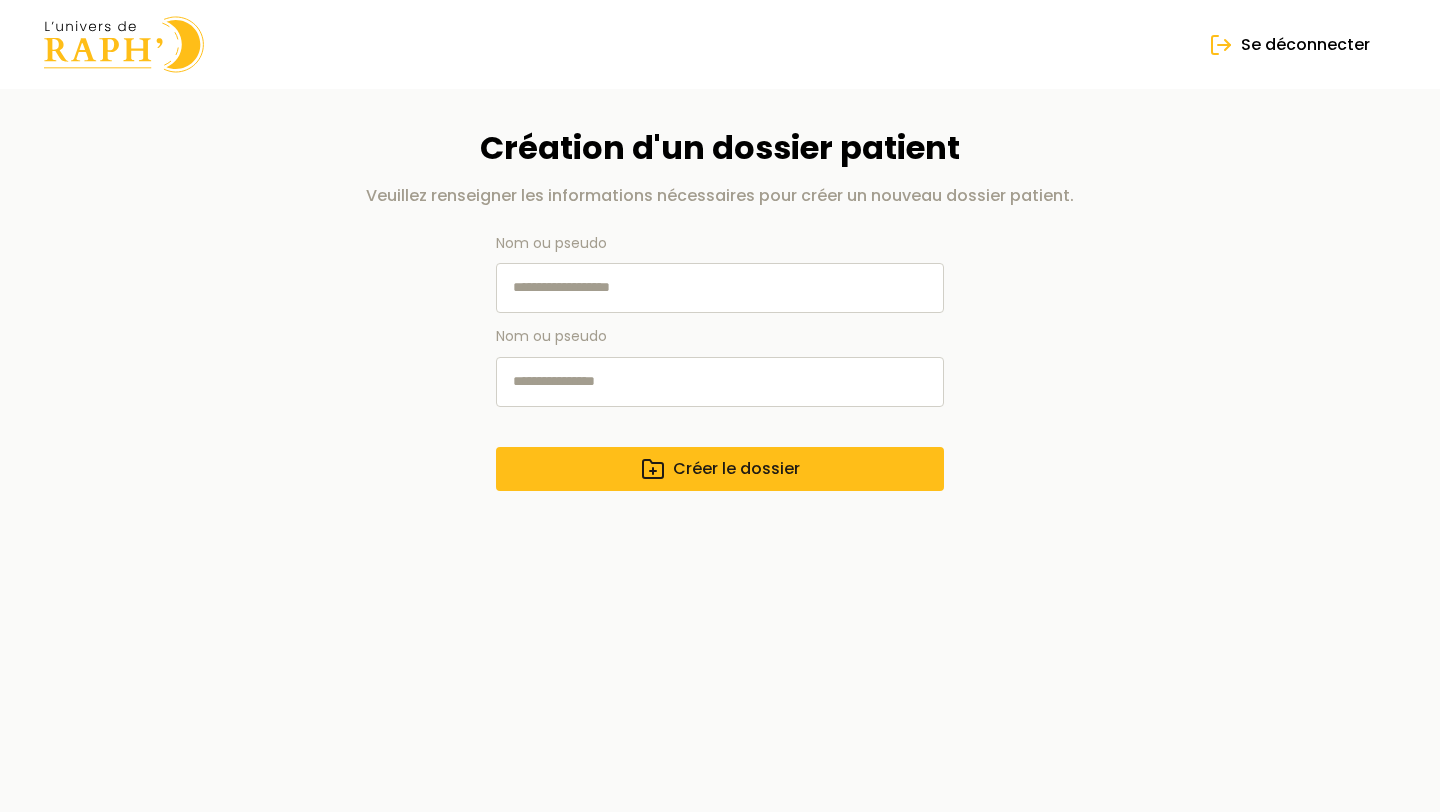 click on "Nom ou pseudo" at bounding box center [720, 288] 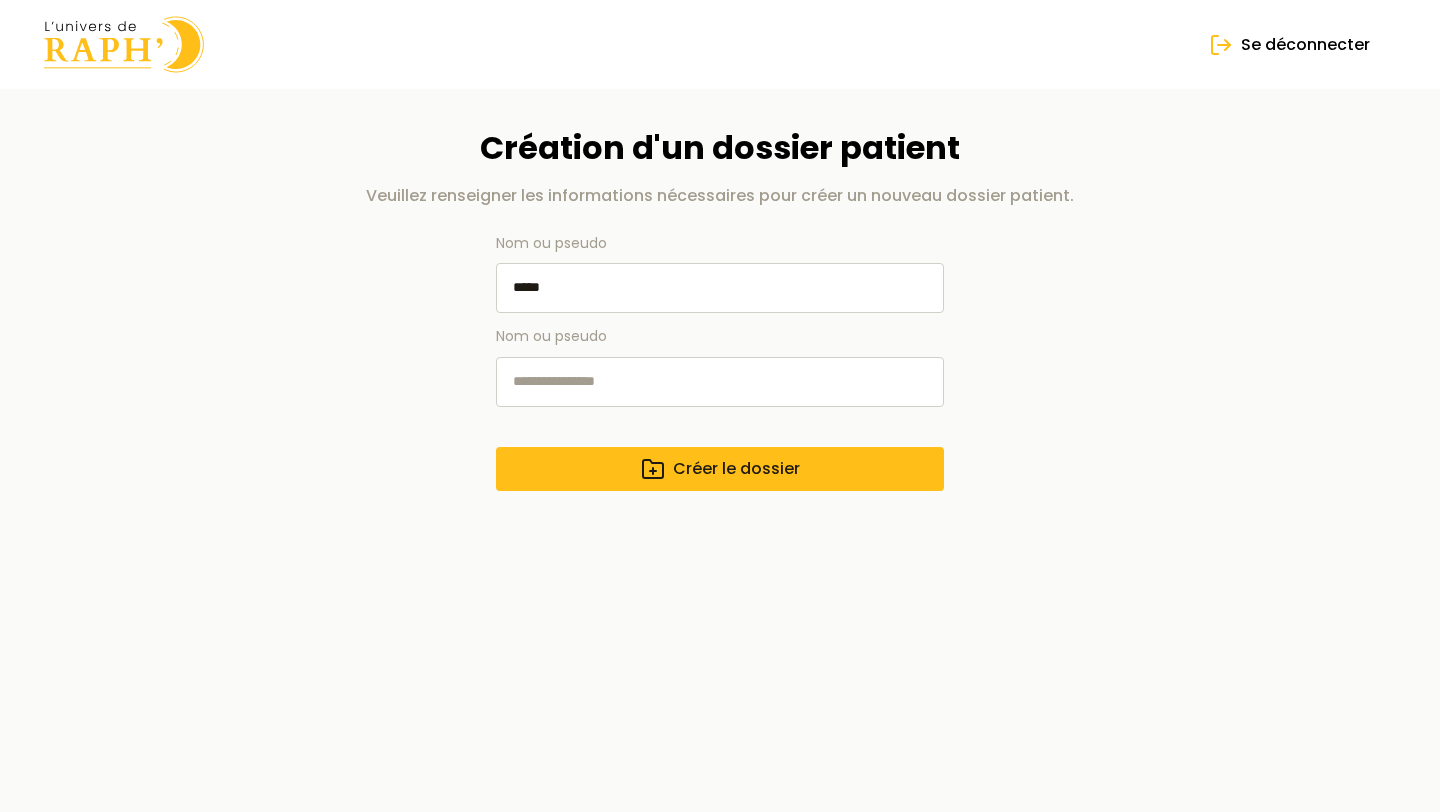 type on "*****" 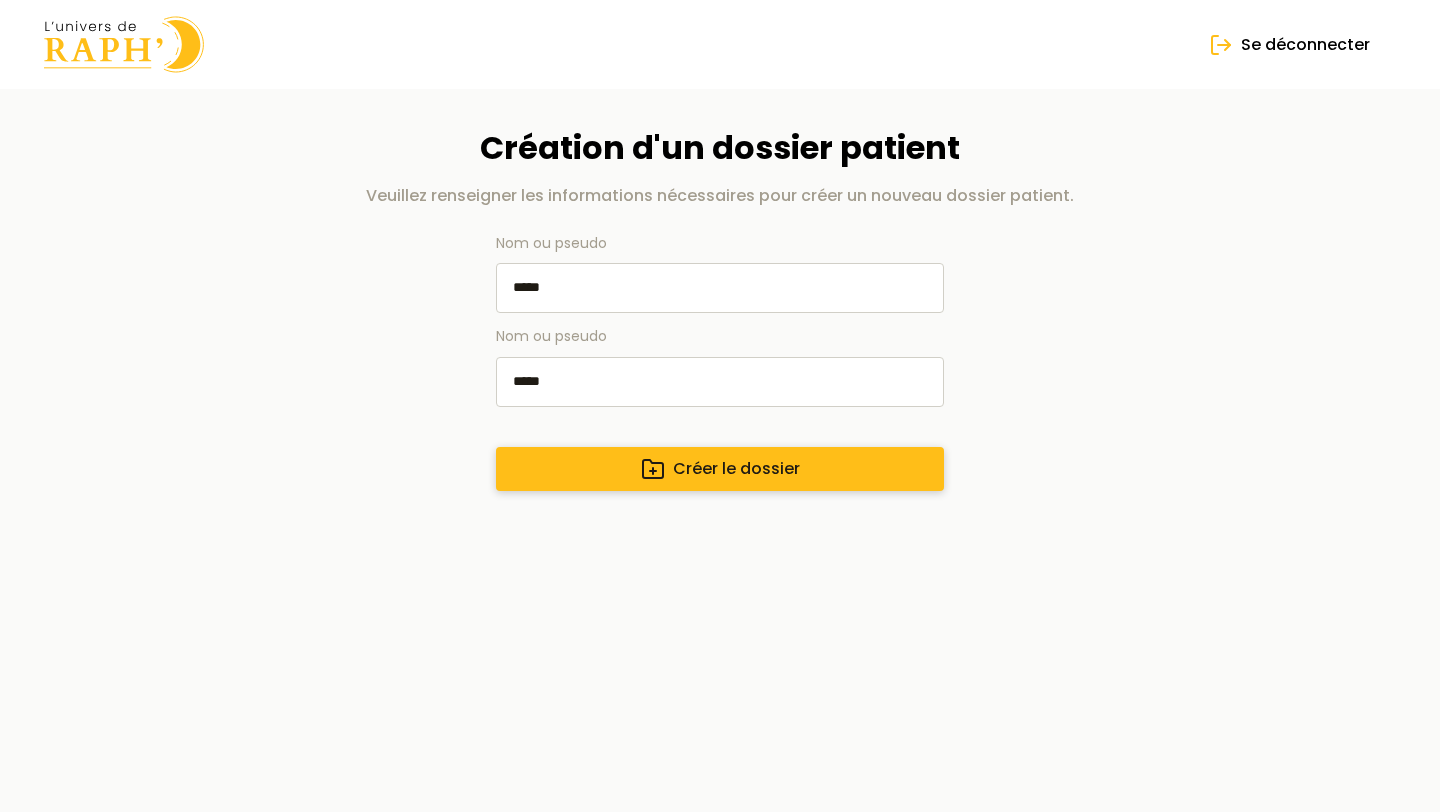 type on "*****" 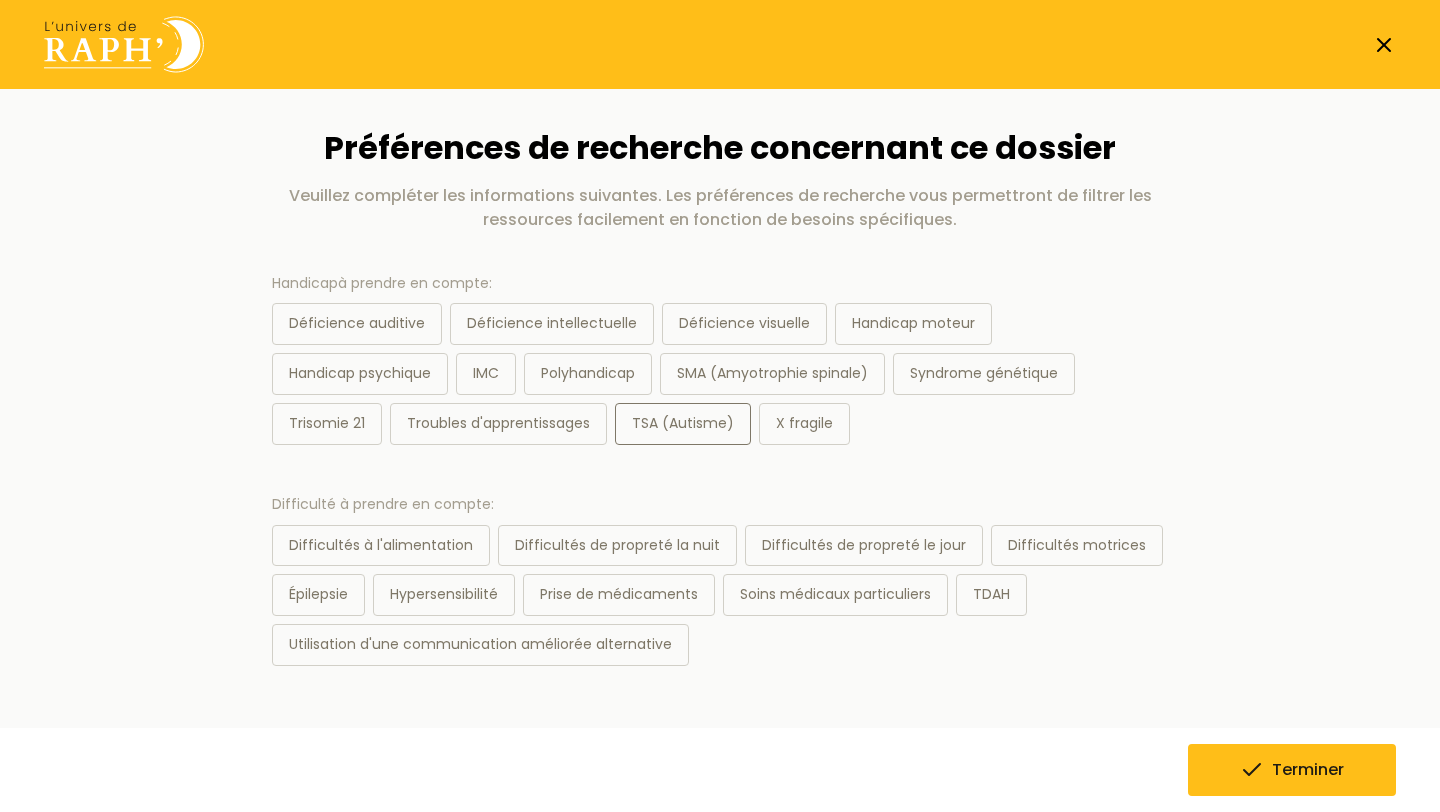 click on "TSA (Autisme)" at bounding box center [683, 424] 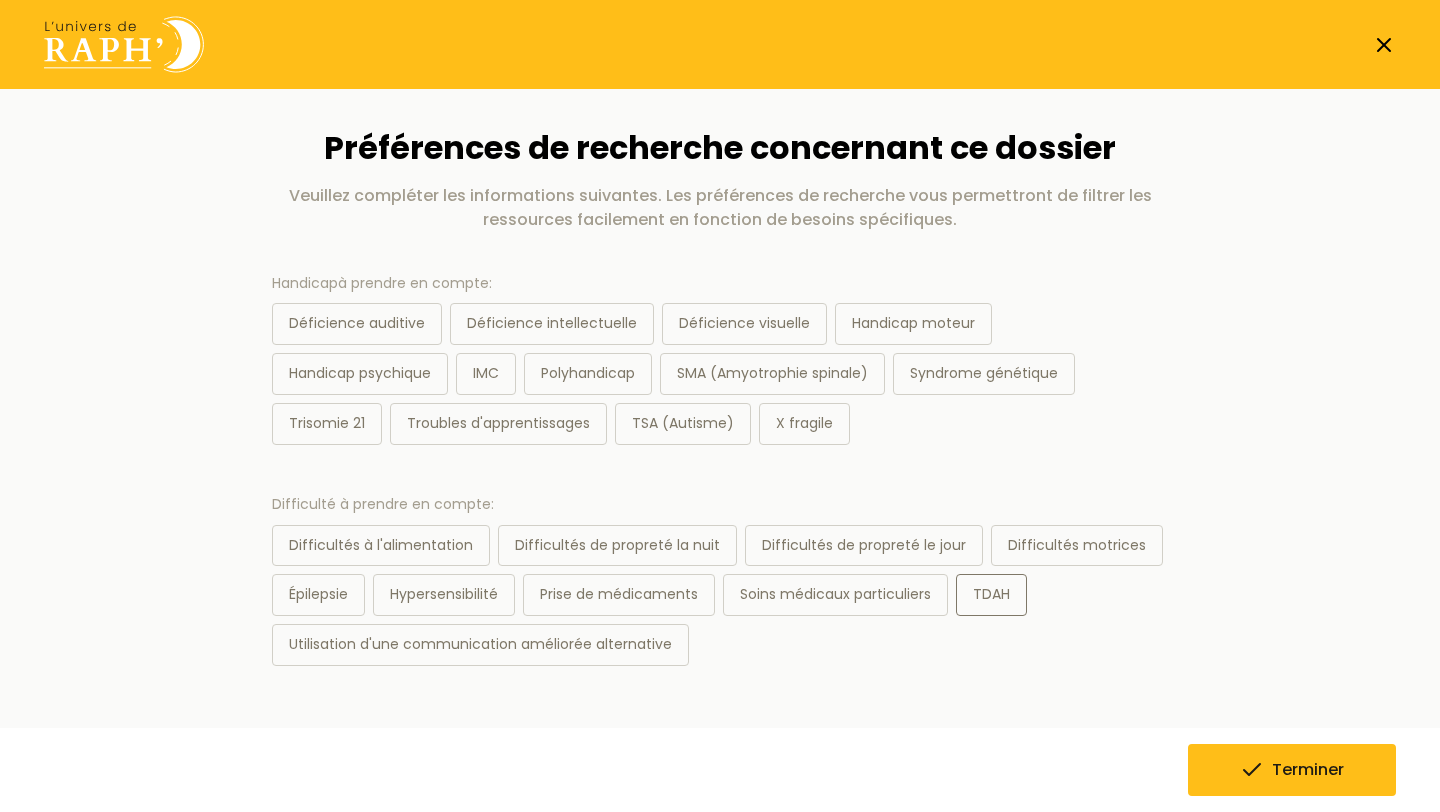click on "TDAH" at bounding box center (991, 595) 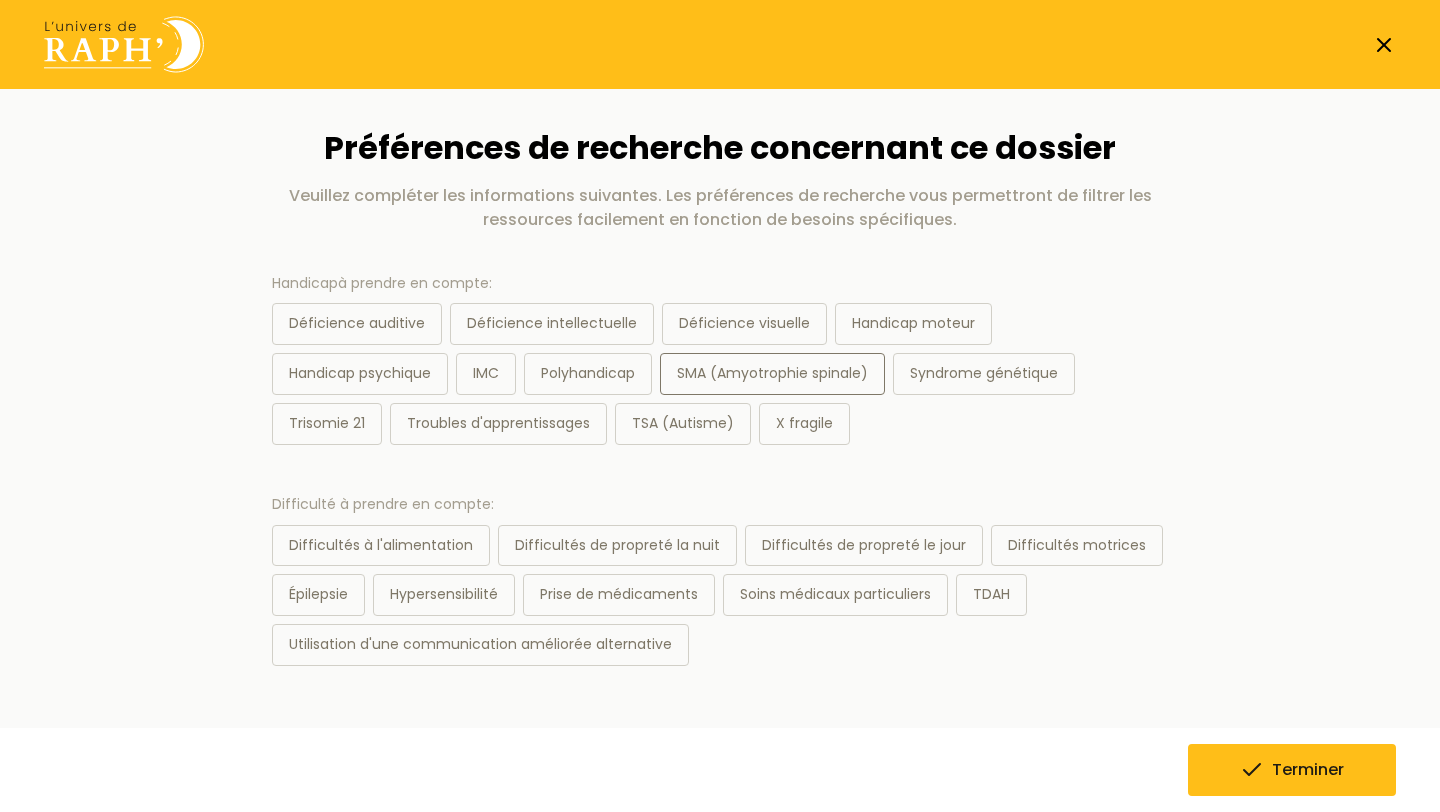 click on "SMA (Amyotrophie spinale)" at bounding box center (772, 374) 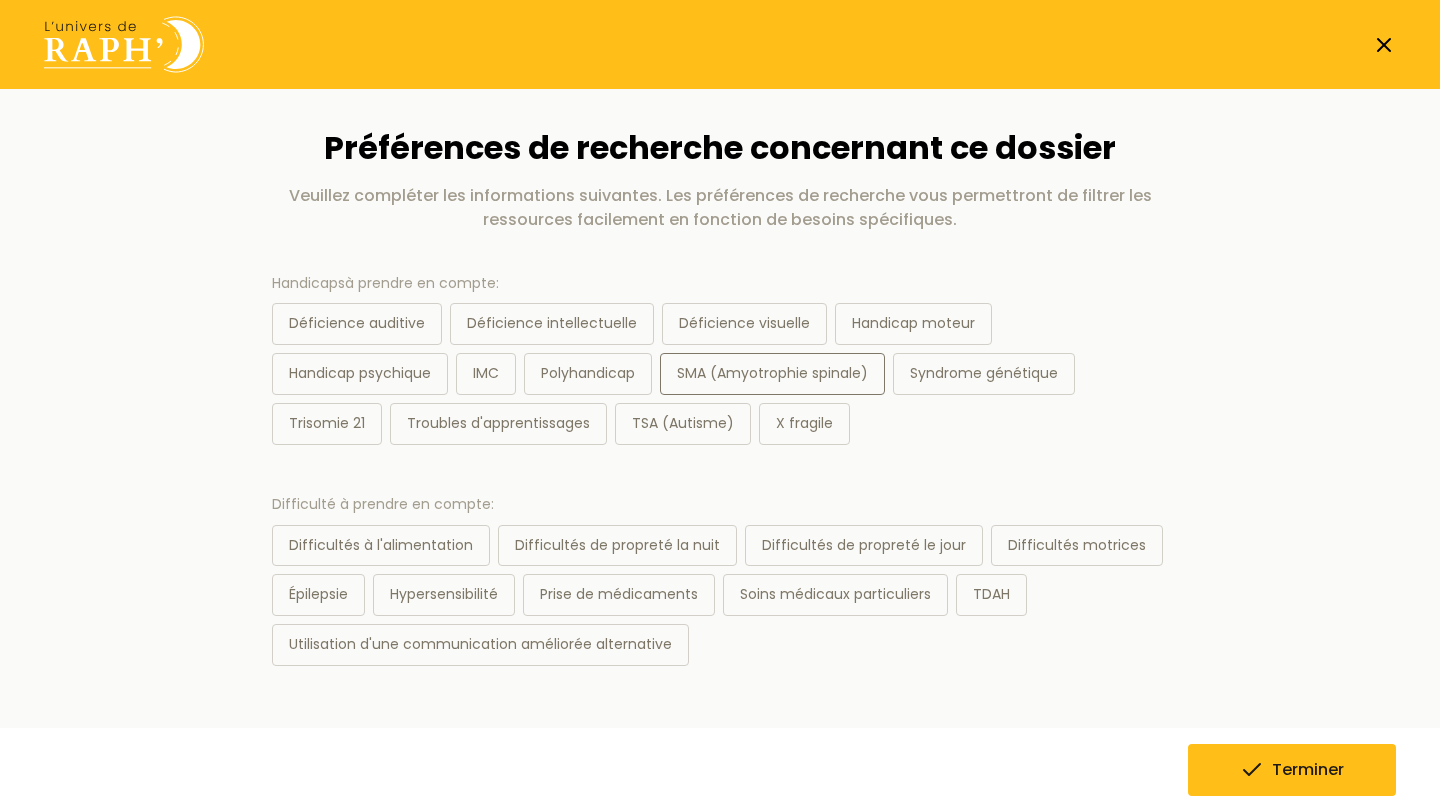 click on "SMA (Amyotrophie spinale)" at bounding box center (772, 374) 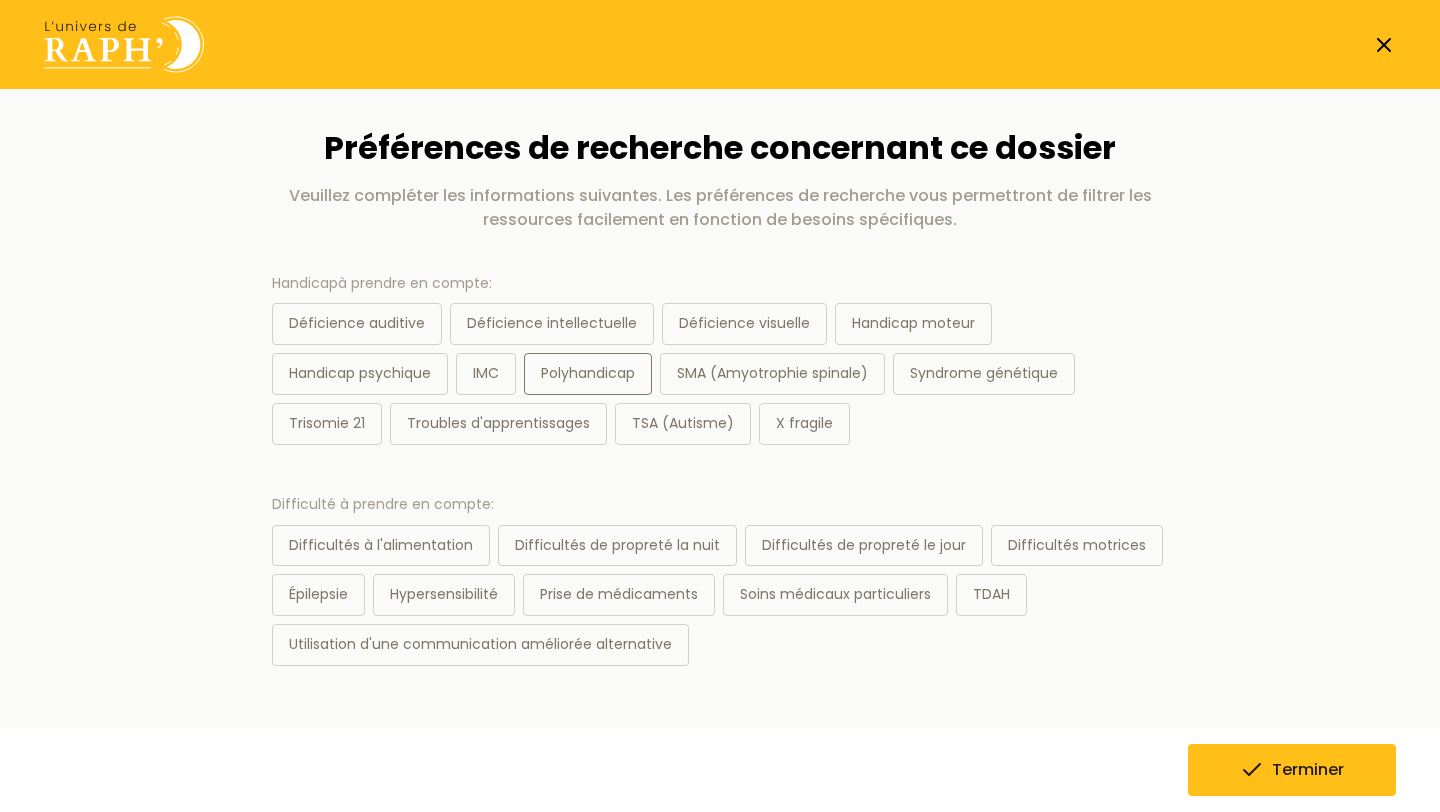 click on "Polyhandicap" at bounding box center (588, 374) 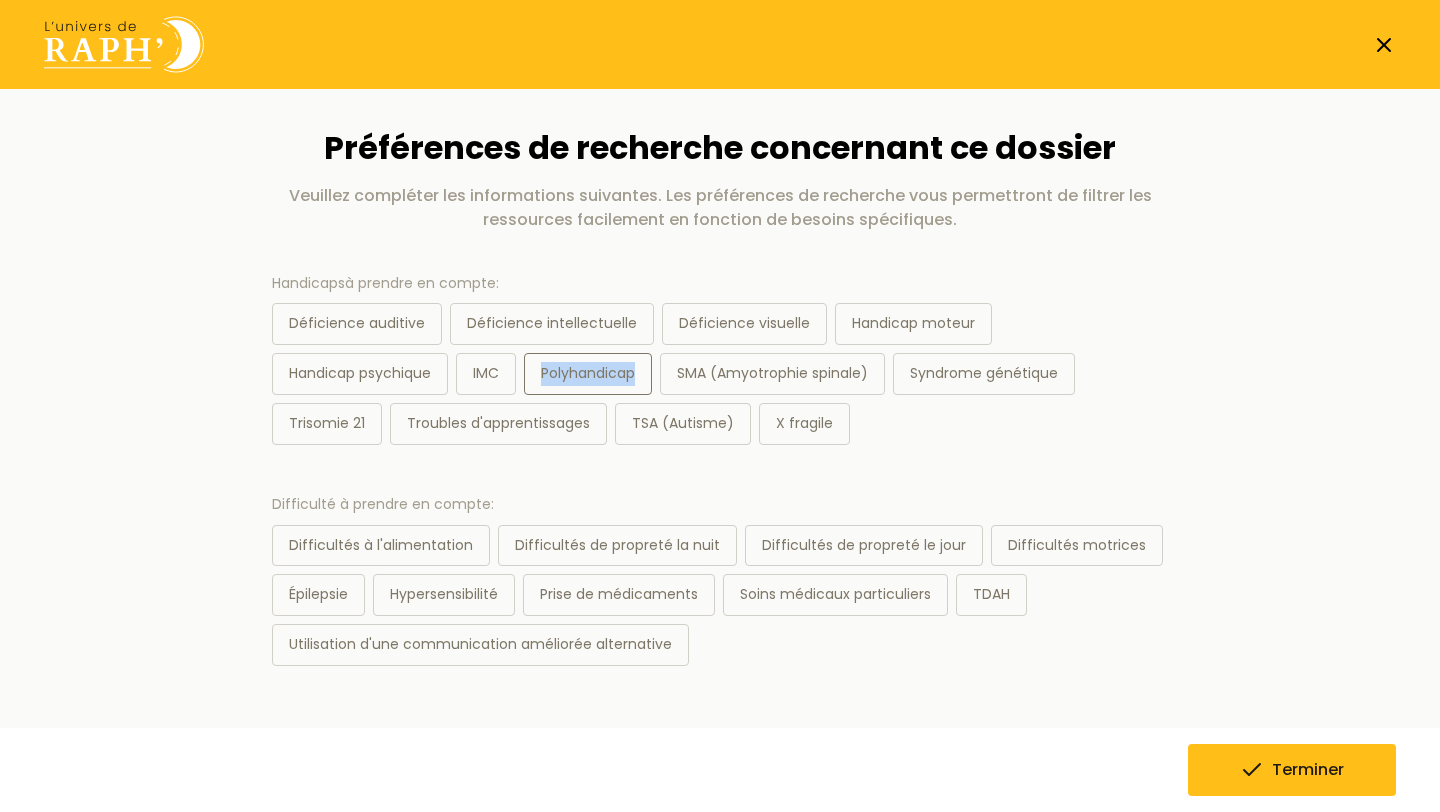 click on "Polyhandicap" at bounding box center [588, 374] 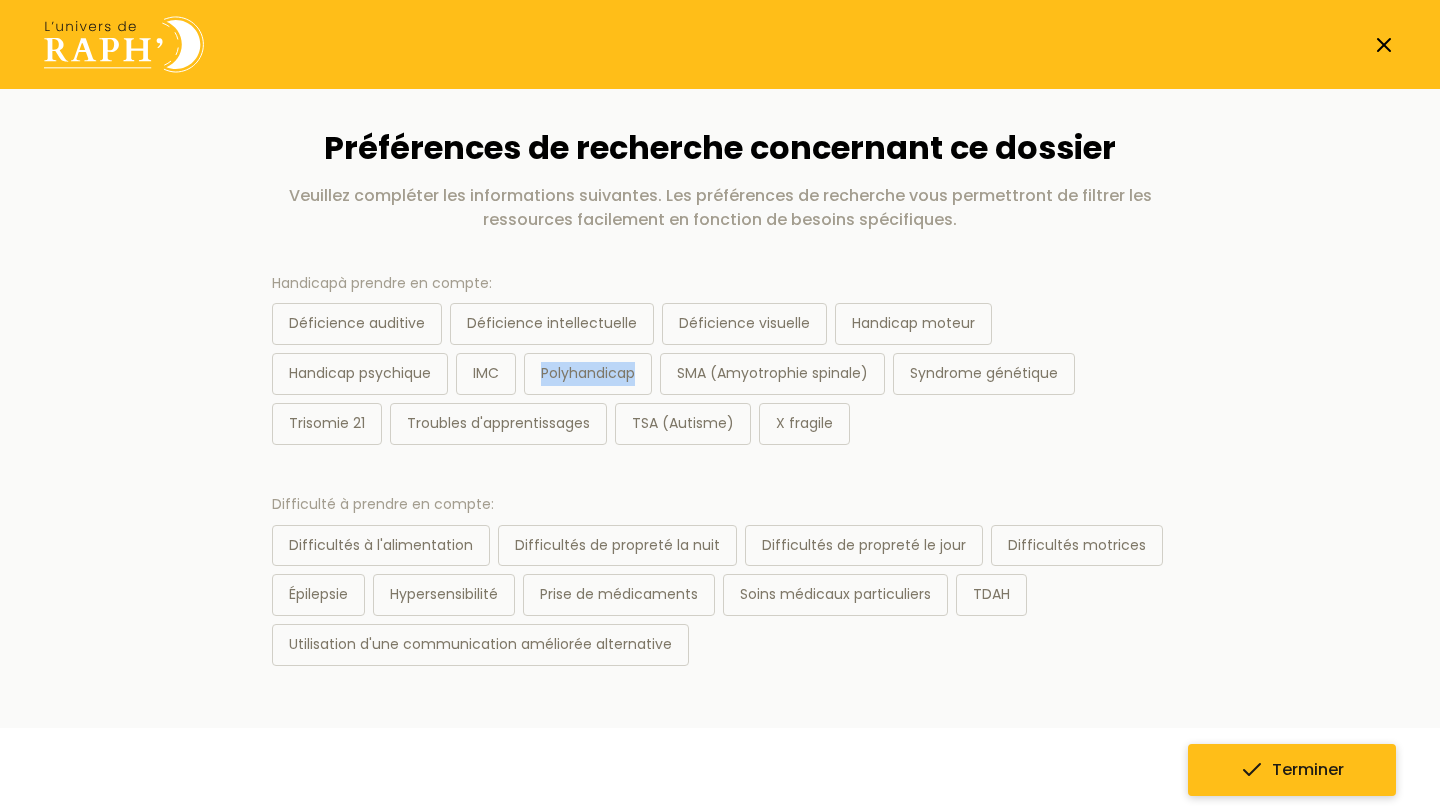 click on "Terminer" at bounding box center (1292, 770) 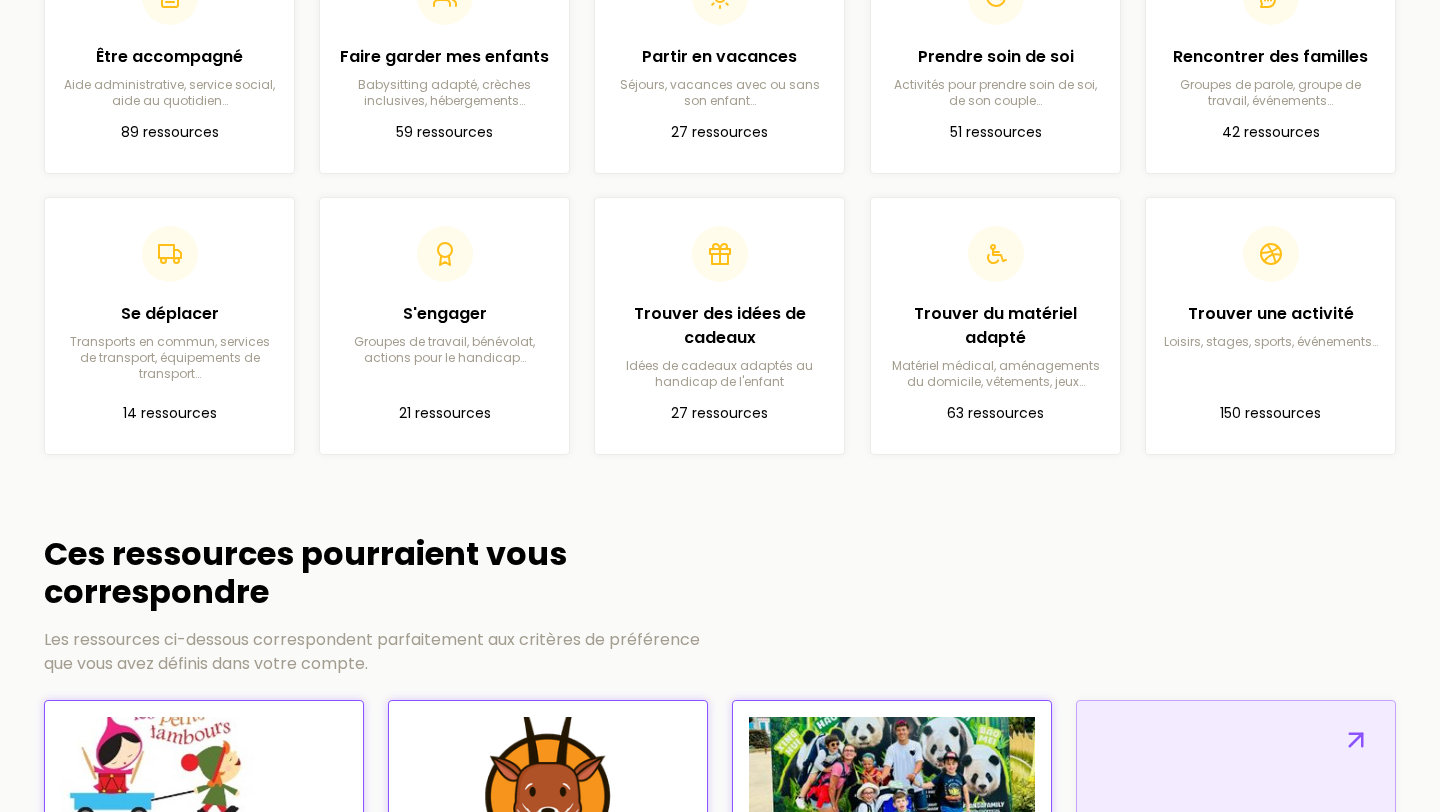 scroll, scrollTop: 866, scrollLeft: 0, axis: vertical 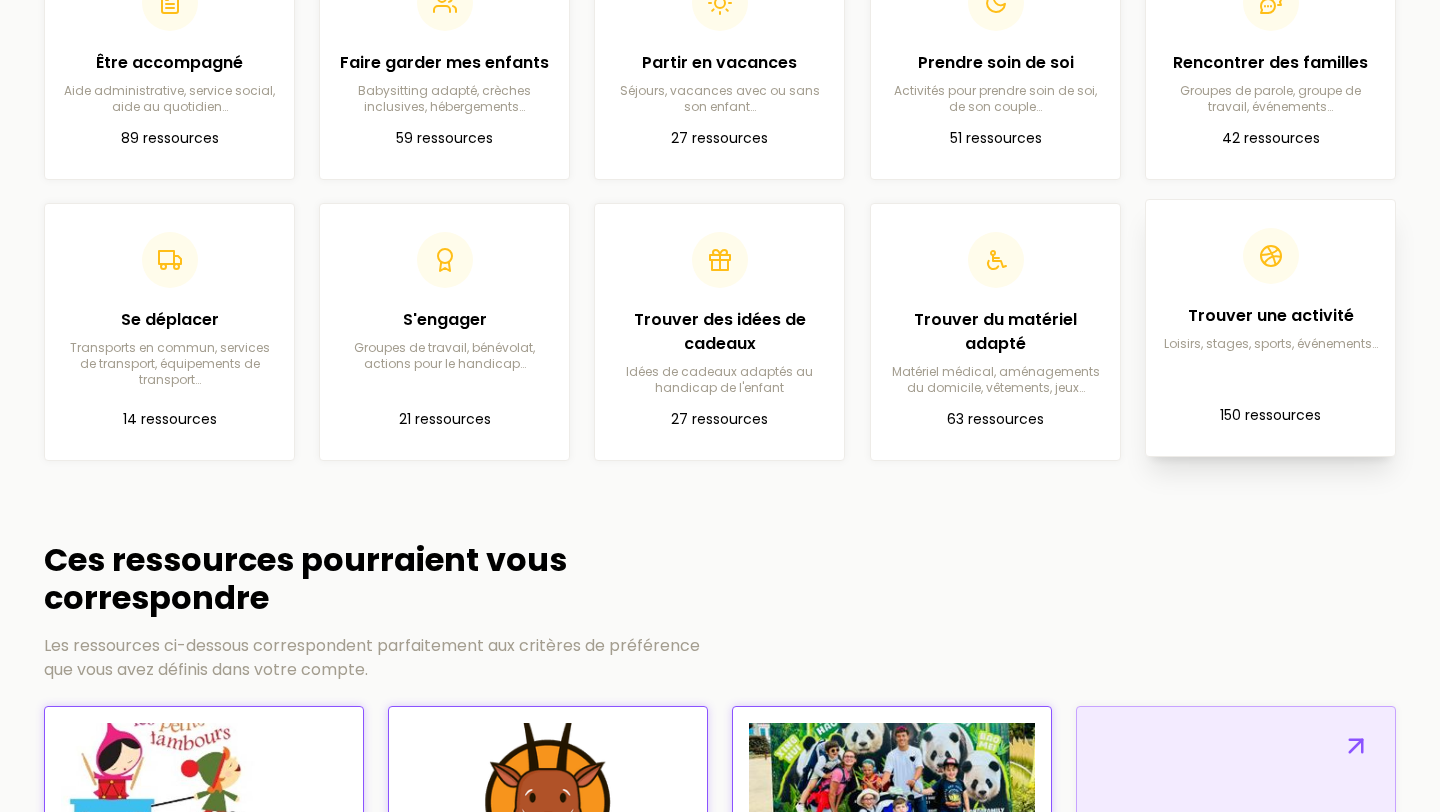 click on "Trouver une activité Loisirs, stages, sports, événements…" at bounding box center [1270, 290] 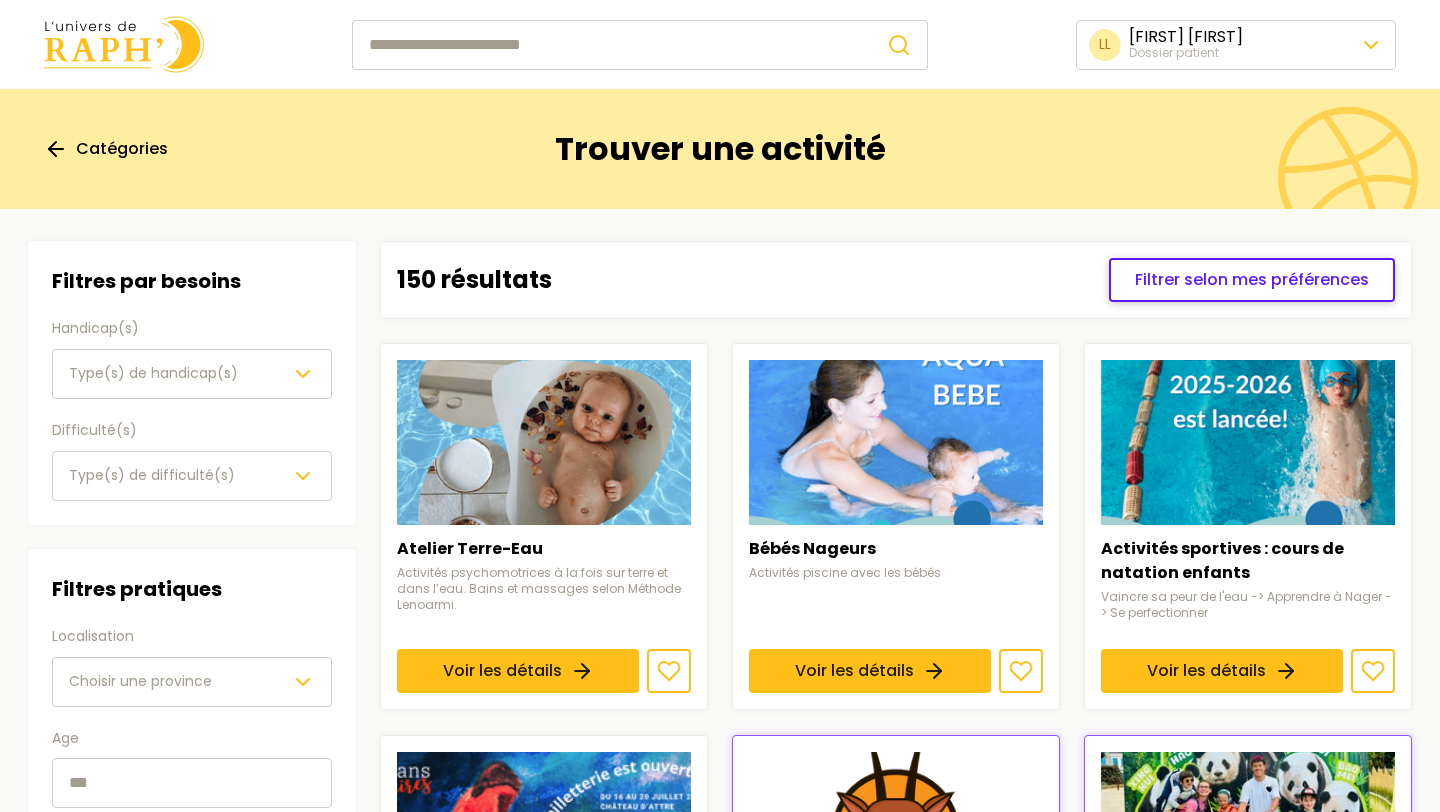 click on "Filtrer selon mes préférences" at bounding box center (1252, 280) 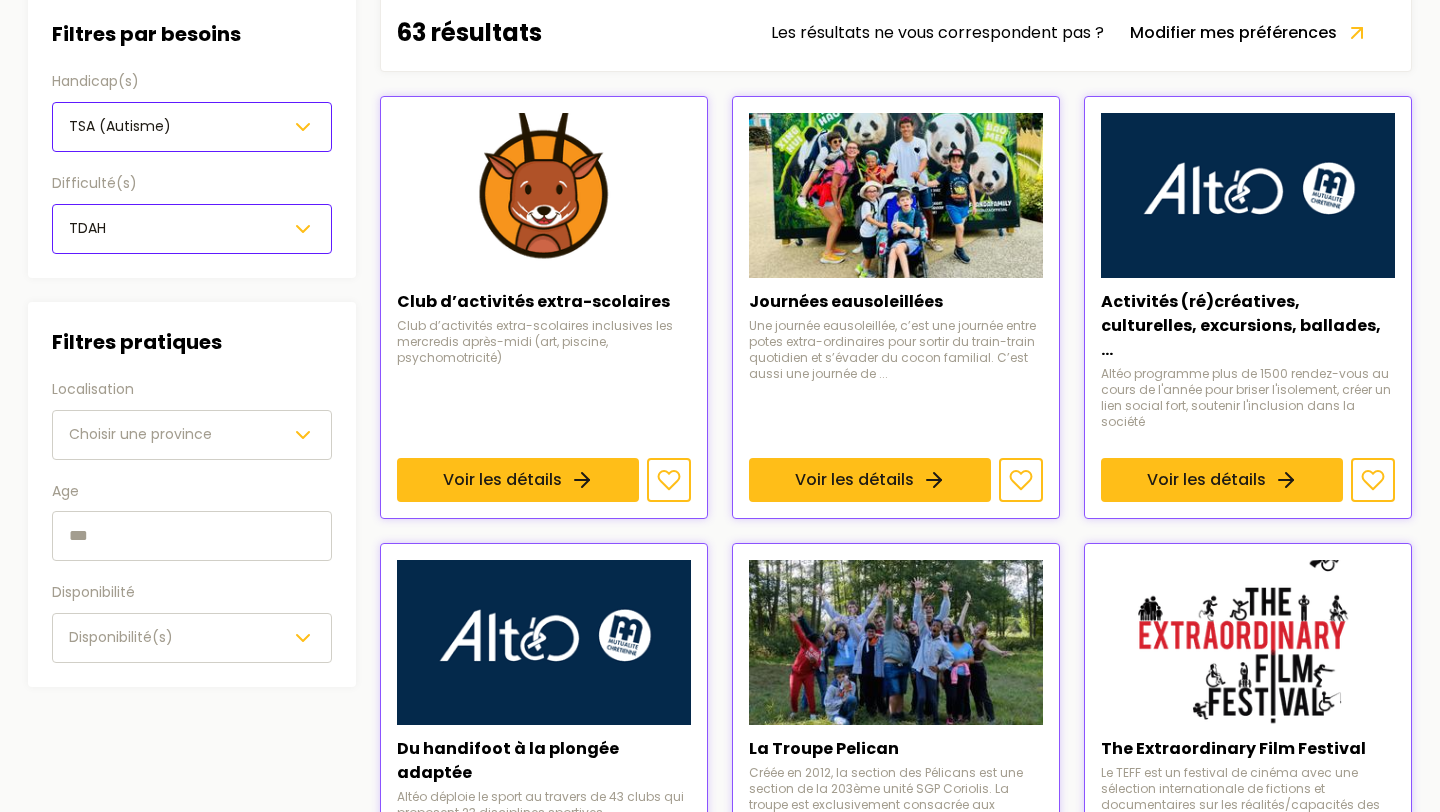 scroll, scrollTop: 264, scrollLeft: 0, axis: vertical 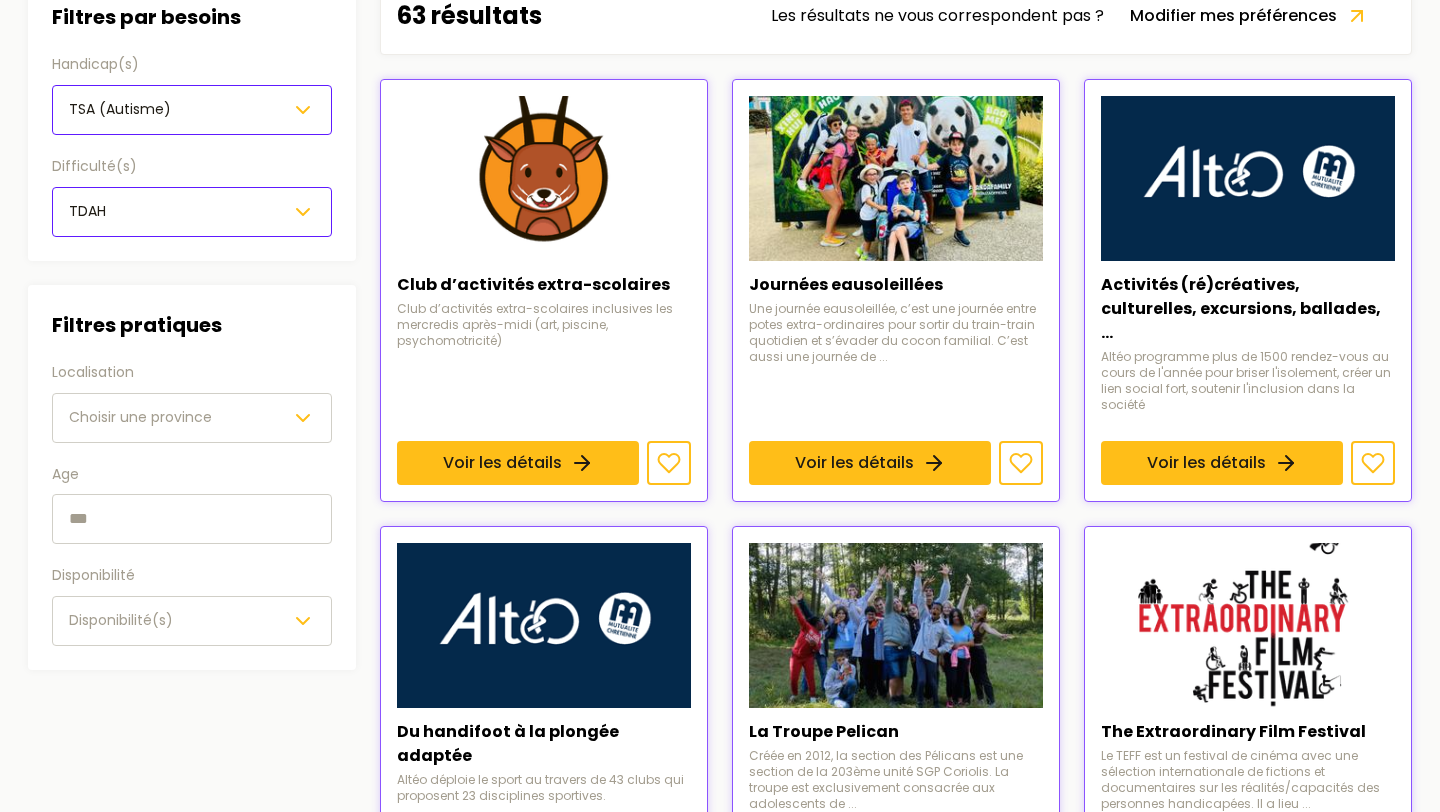 click on "Choisir une province" at bounding box center (140, 417) 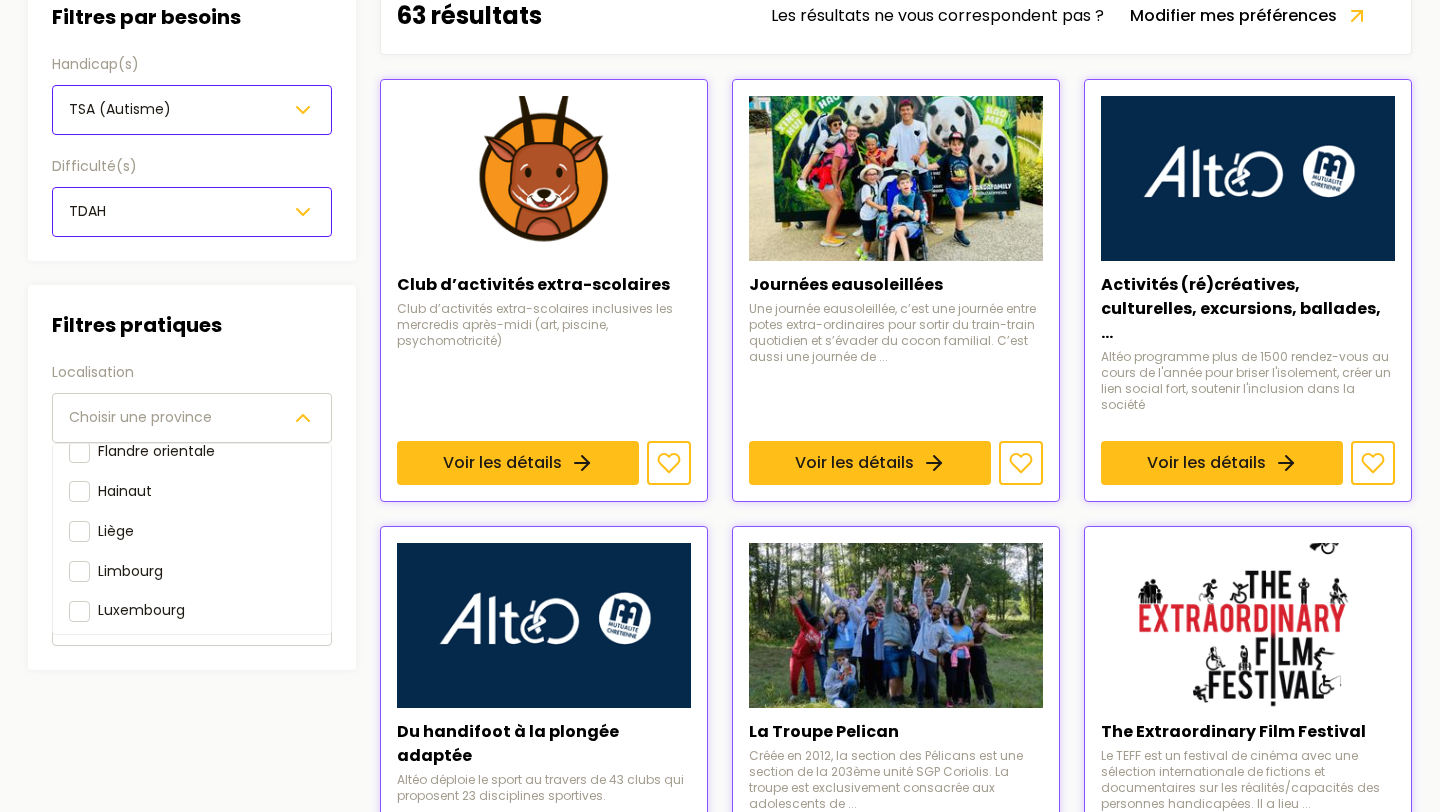 scroll, scrollTop: 197, scrollLeft: 0, axis: vertical 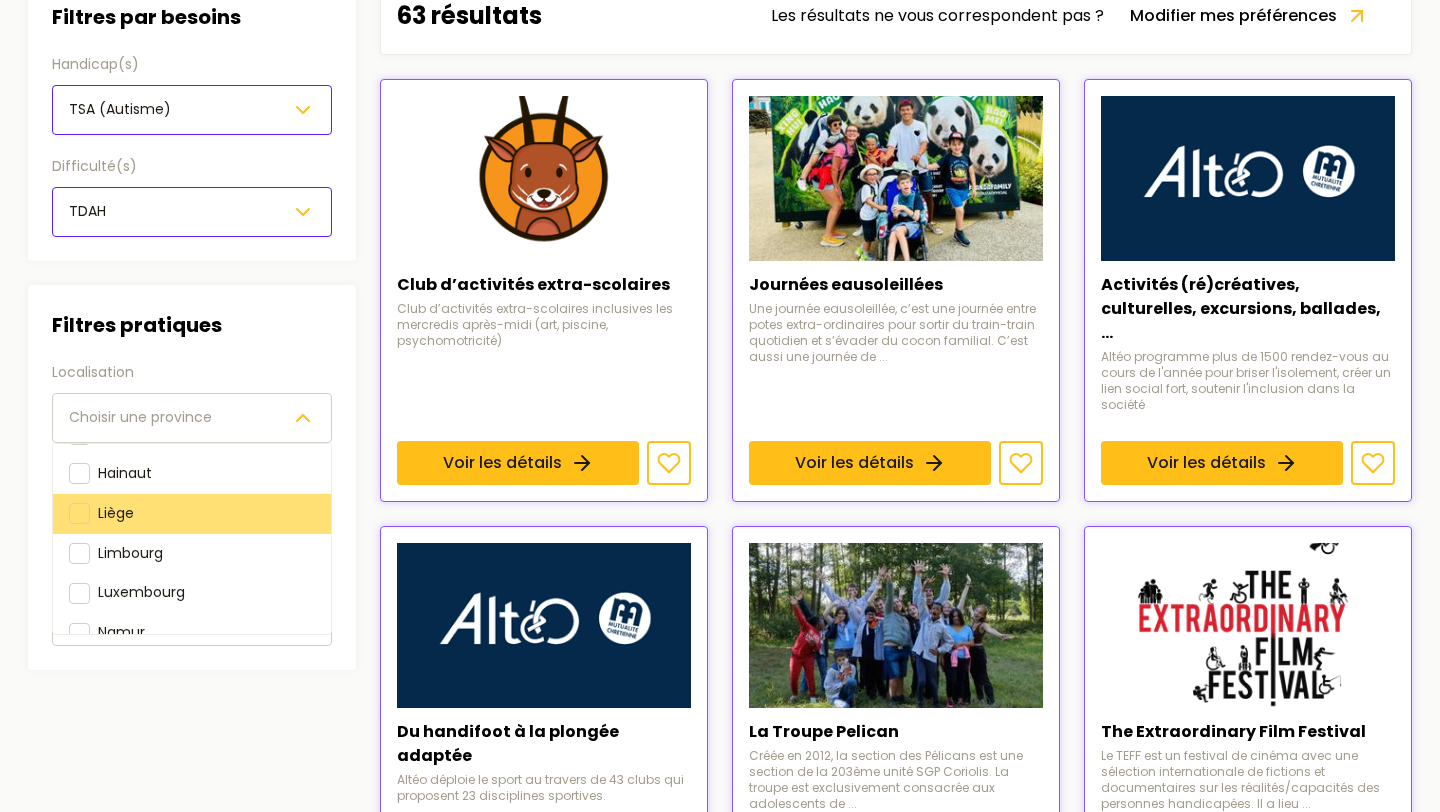 click on "Liège" at bounding box center [192, 513] 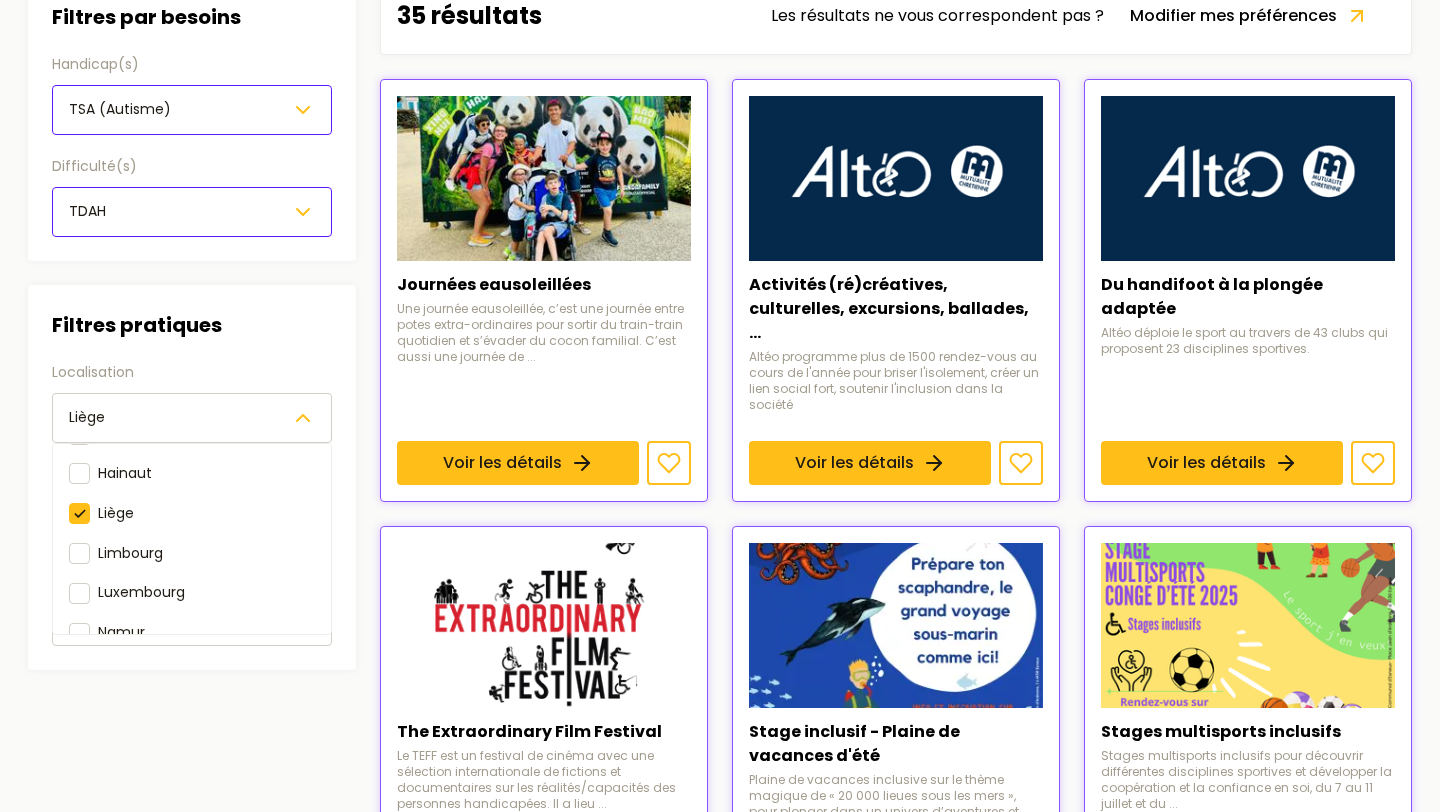 click on "Filtres pratiques Localisation Liège Anvers Brabant flamand & Bruxelles Brabant wallon Flandre occidentale Flandre orientale Hainaut Liège Limbourg Namur Age Disponibilité Disponibilité(s)" at bounding box center (192, 477) 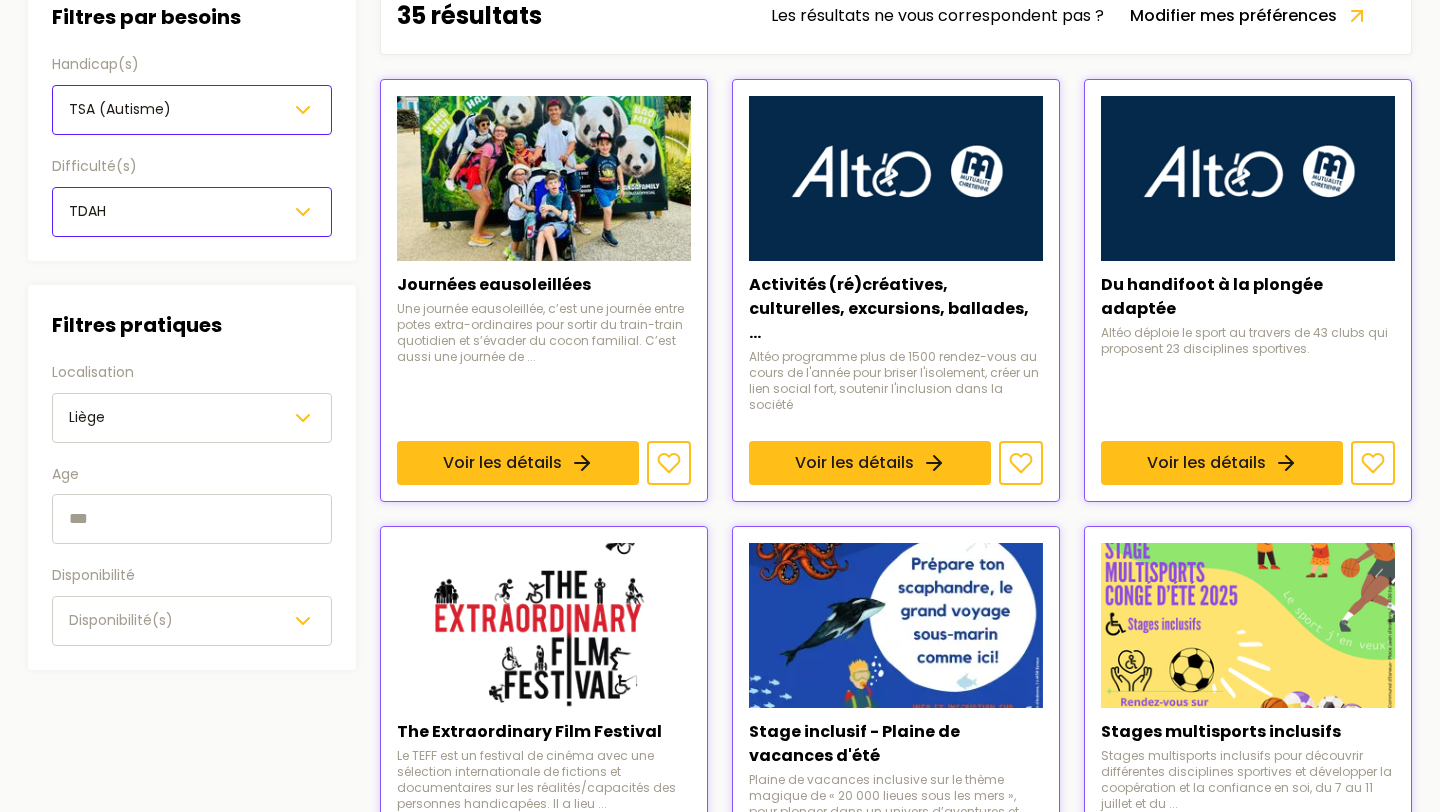 click at bounding box center [192, 519] 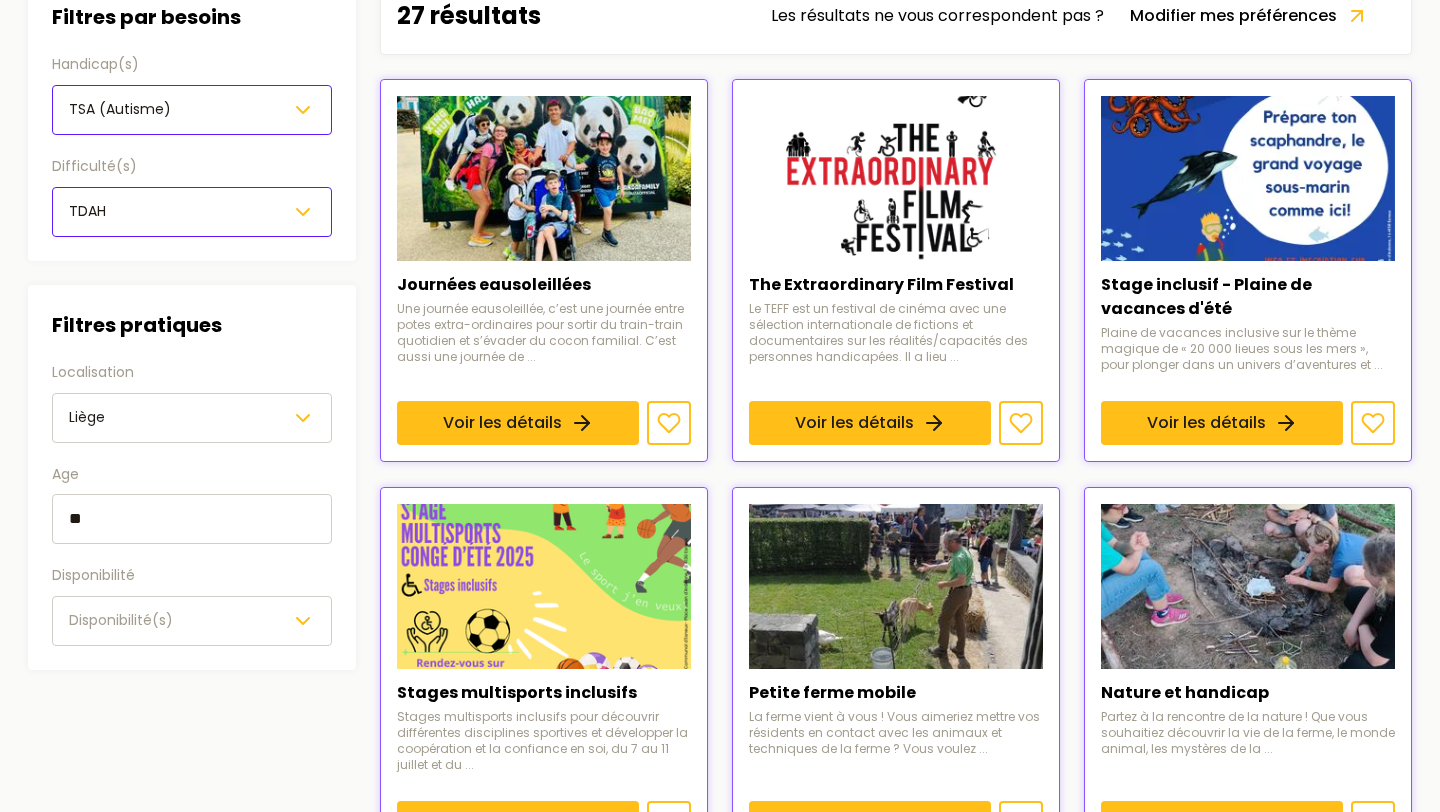 type on "**" 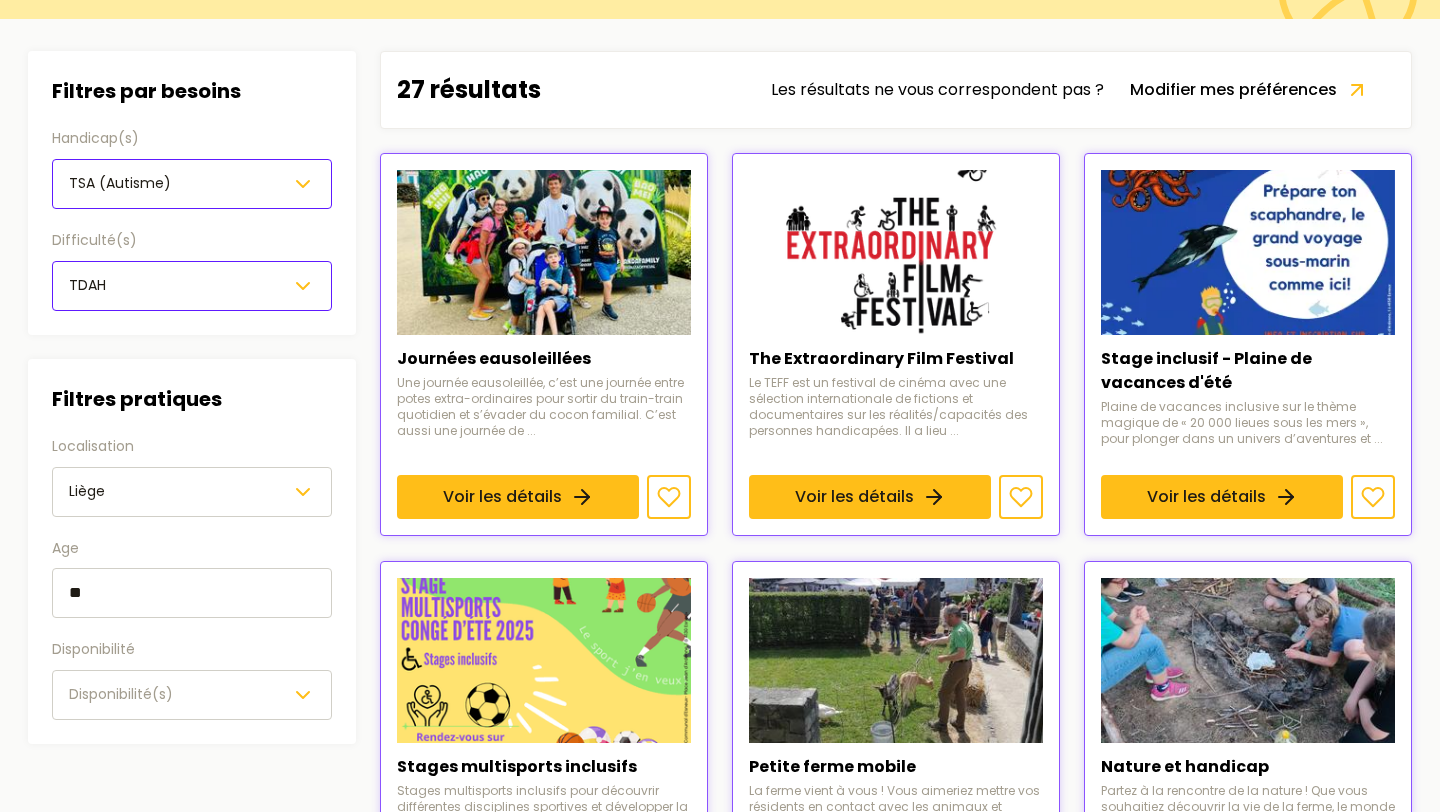 scroll, scrollTop: 176, scrollLeft: 0, axis: vertical 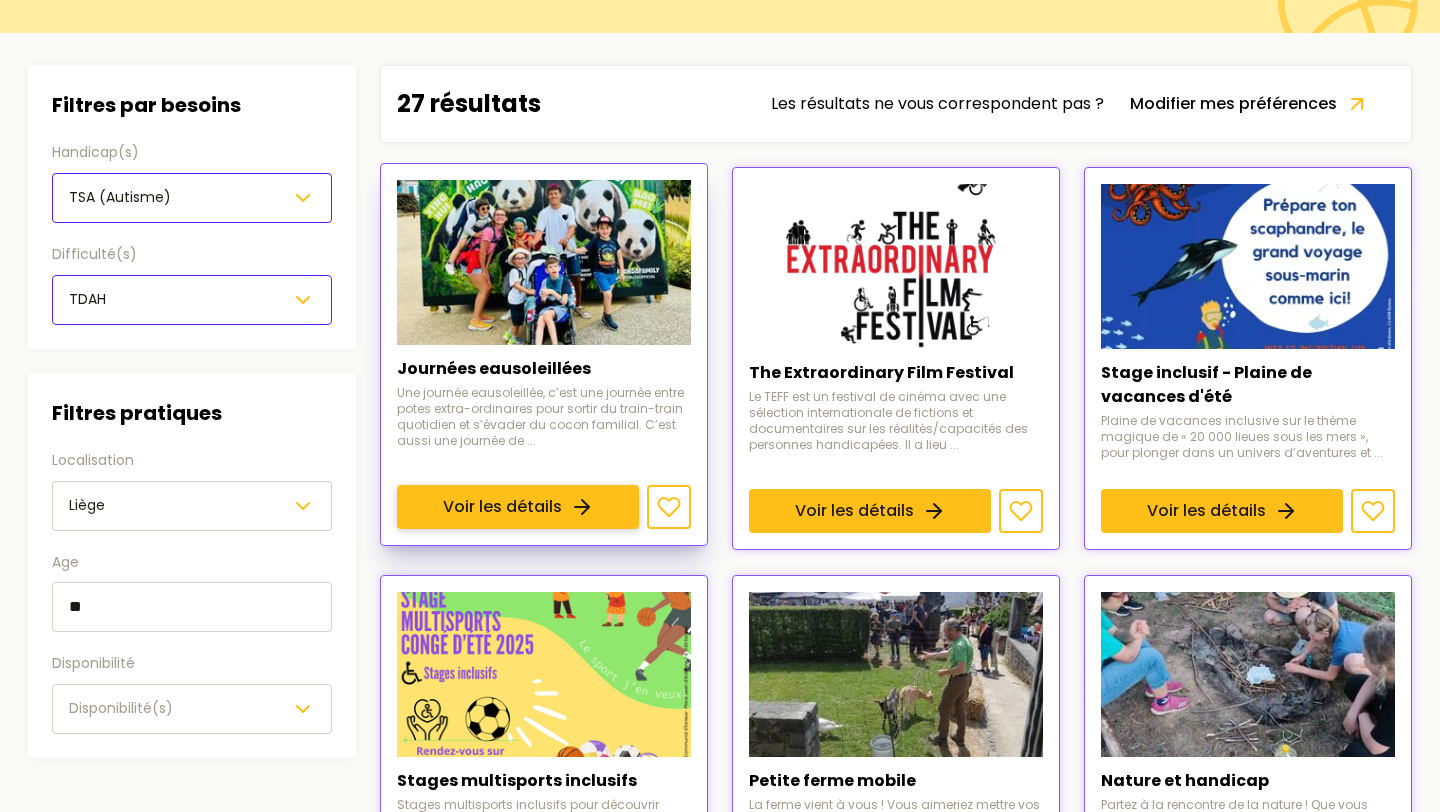 click on "Voir les détails" at bounding box center (518, 508) 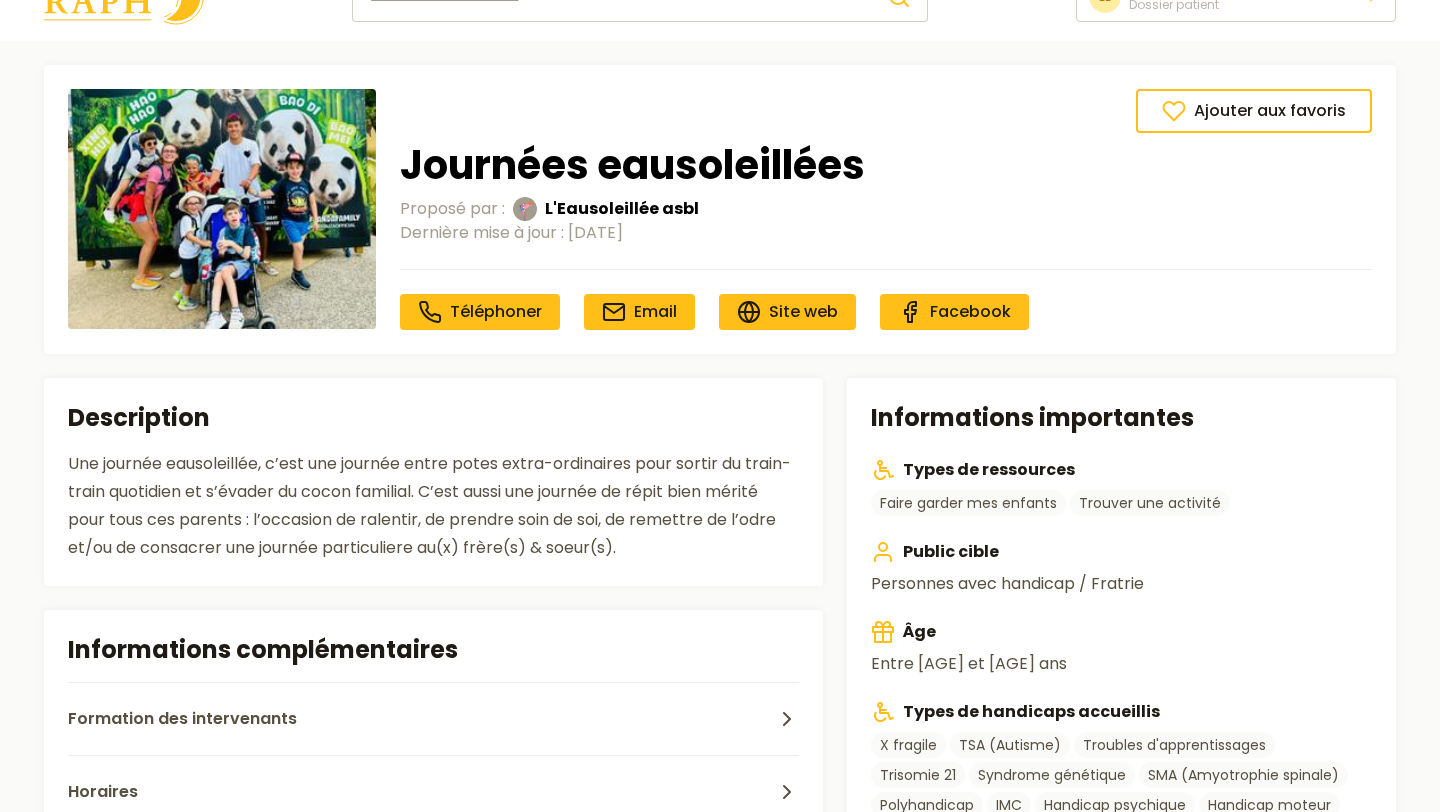 scroll, scrollTop: 44, scrollLeft: 0, axis: vertical 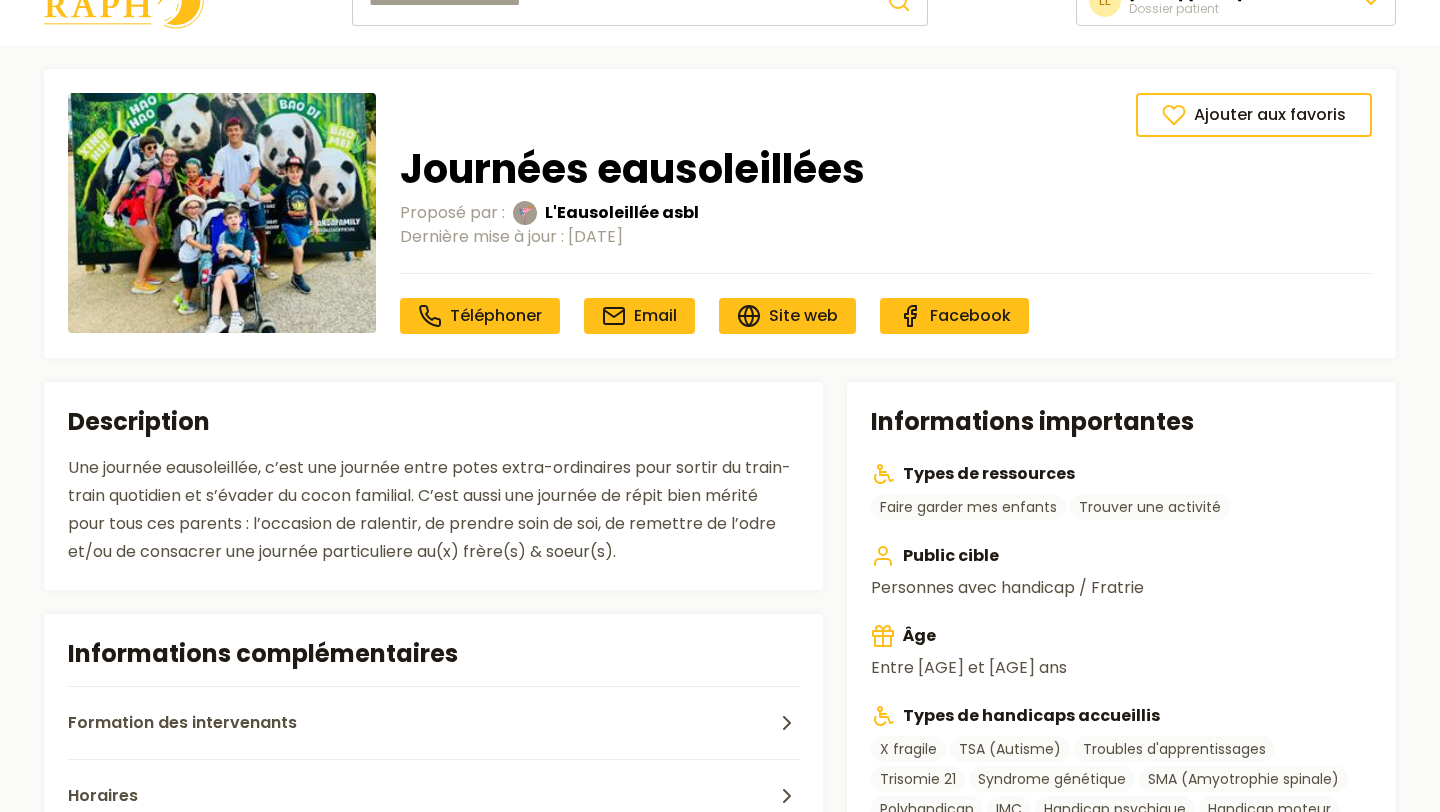 drag, startPoint x: 404, startPoint y: 230, endPoint x: 690, endPoint y: 230, distance: 286 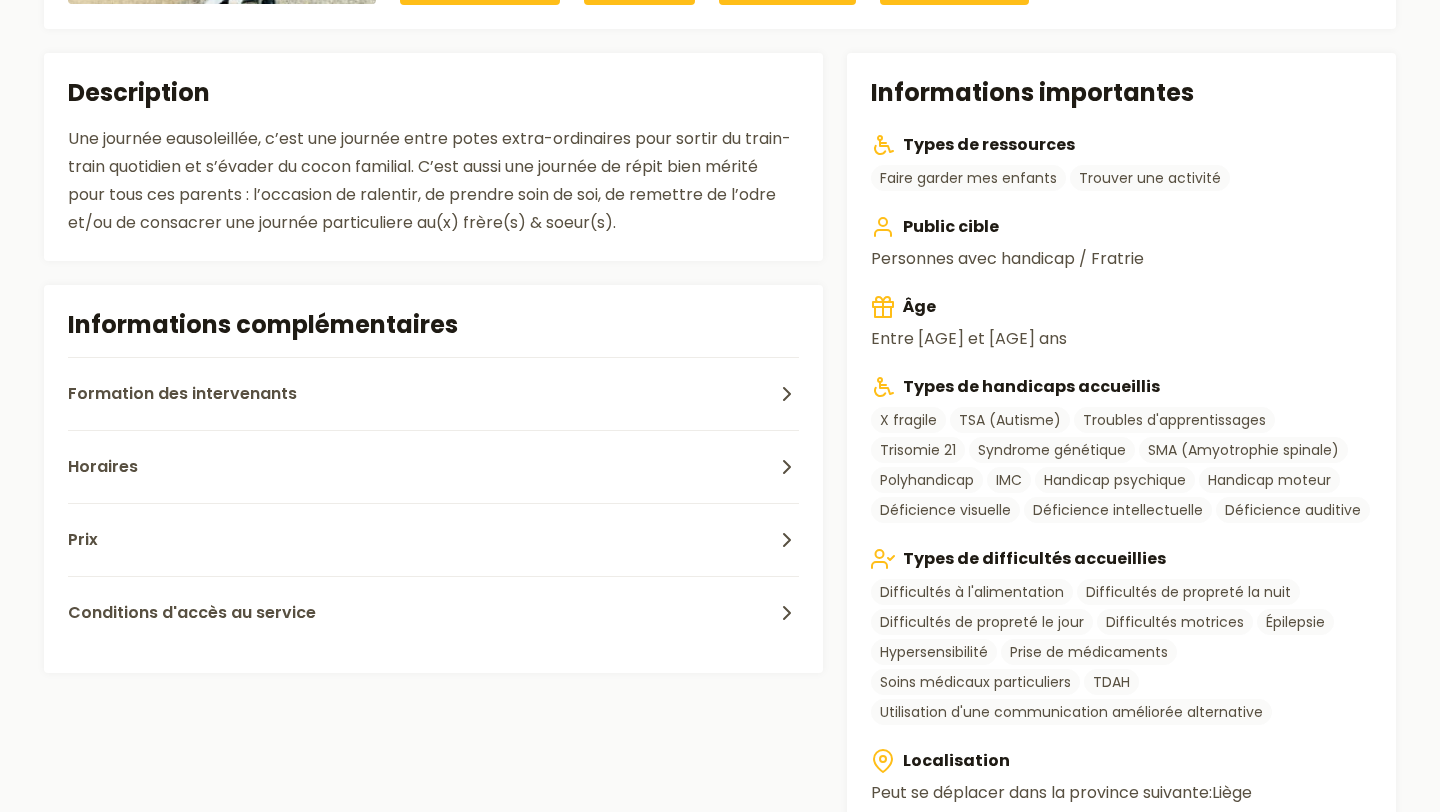 scroll, scrollTop: 356, scrollLeft: 0, axis: vertical 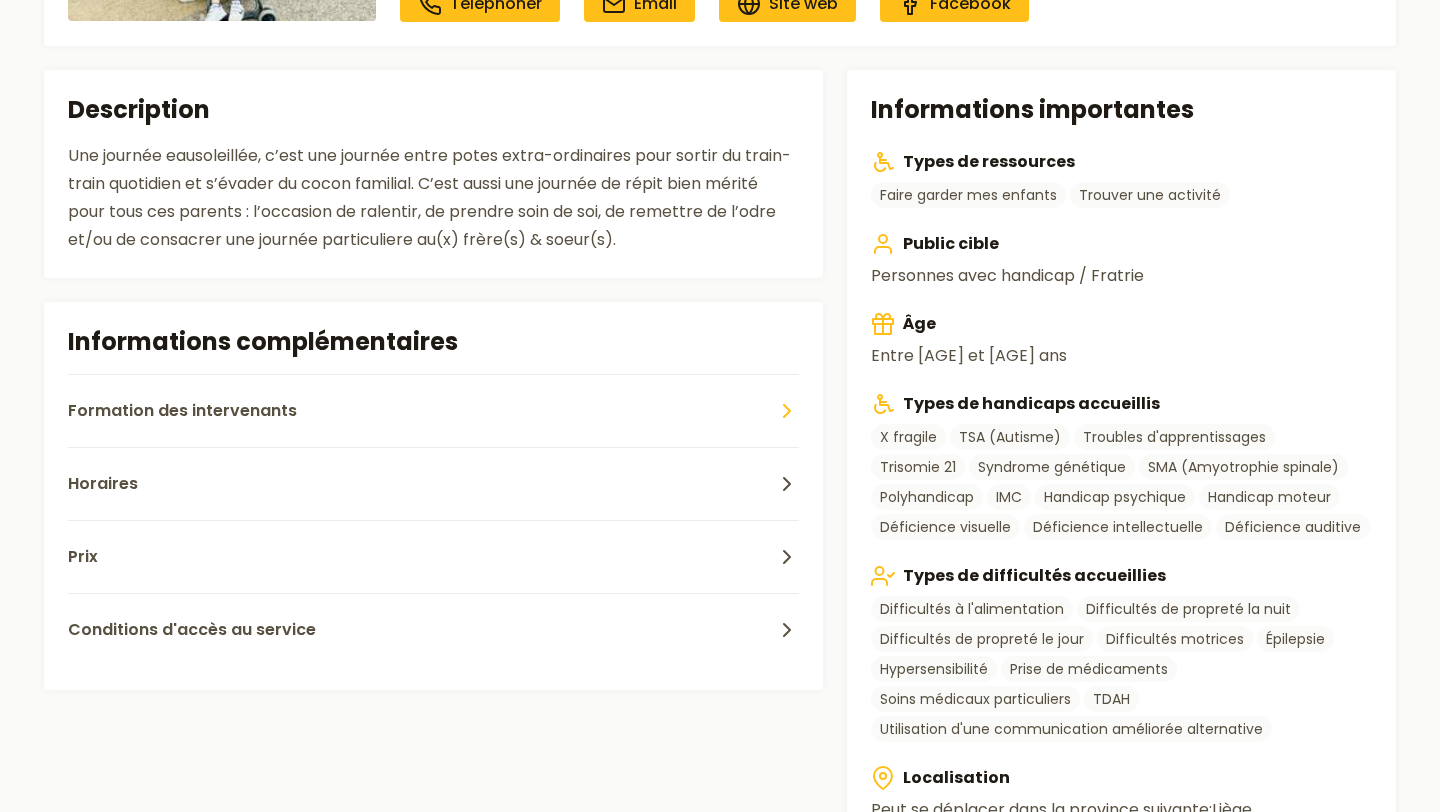 click on "Formation des intervenants" at bounding box center (182, 411) 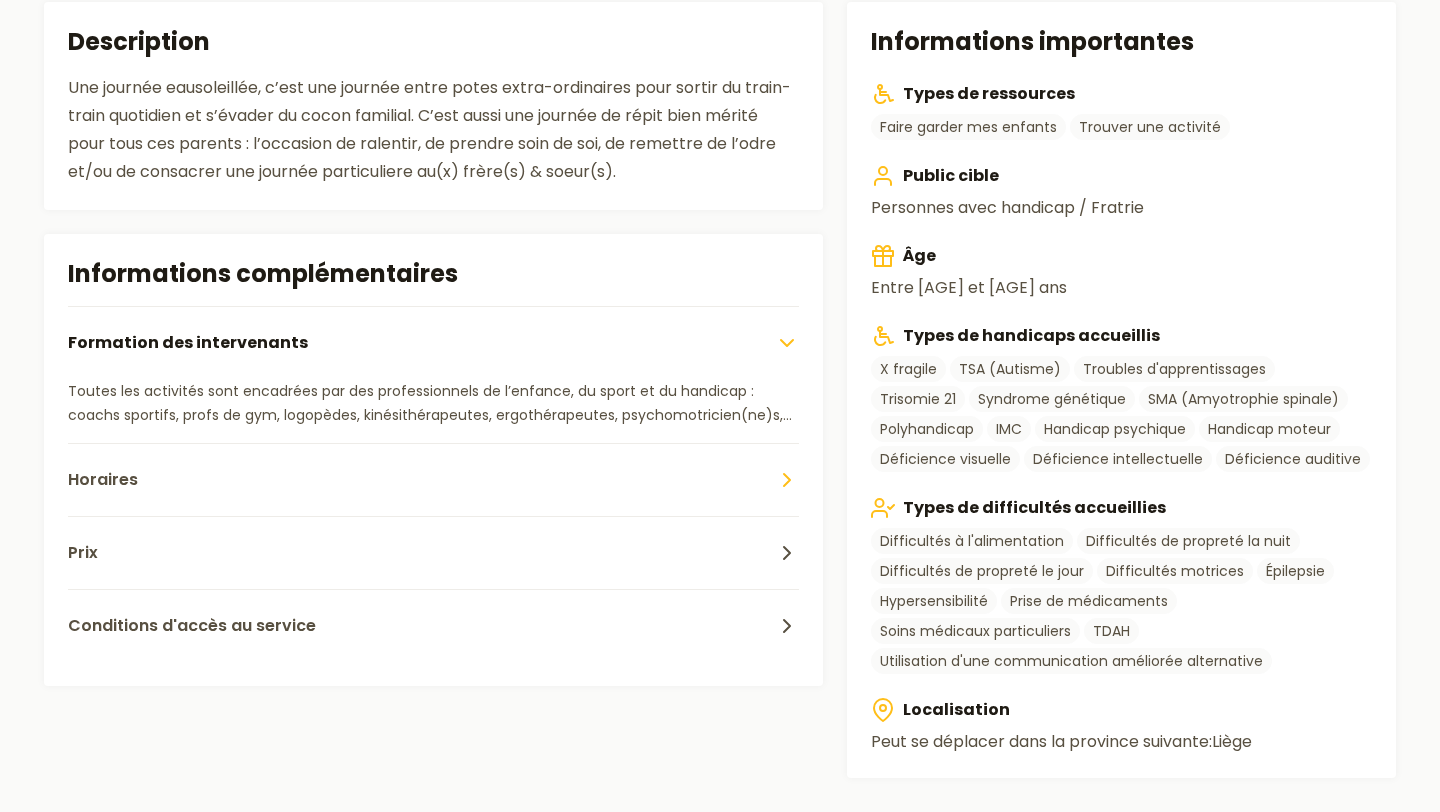 scroll, scrollTop: 426, scrollLeft: 0, axis: vertical 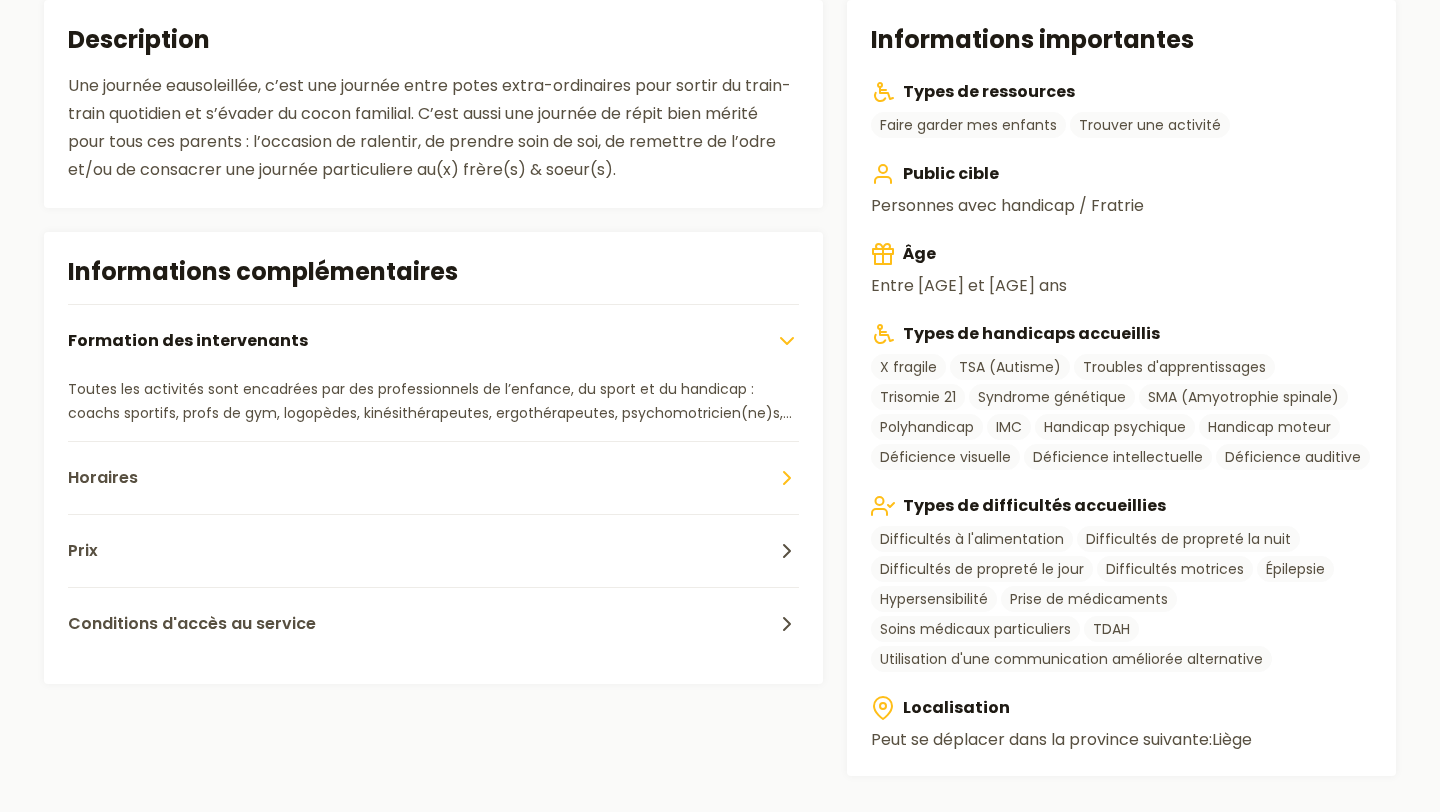 click on "Horaires" at bounding box center [433, 477] 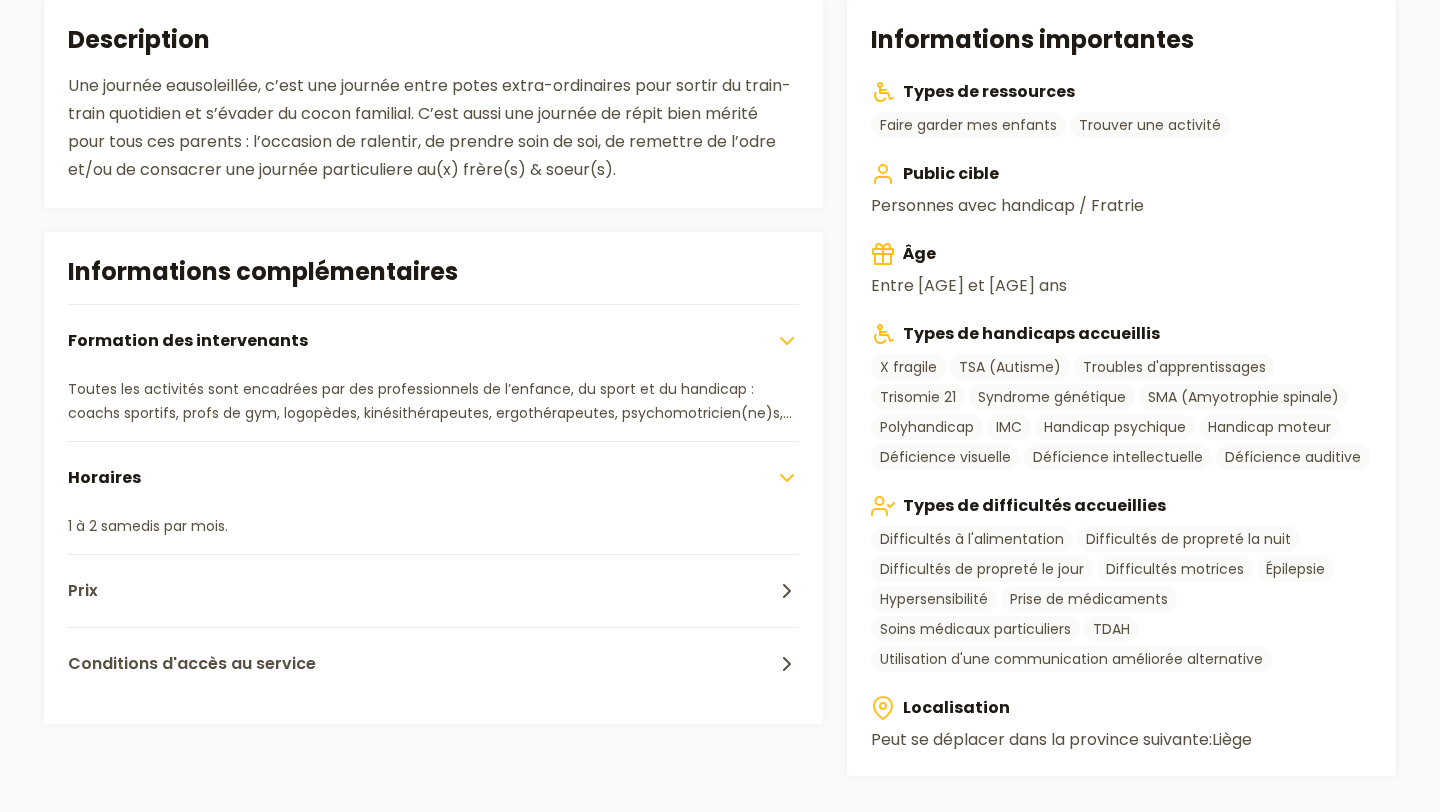 scroll, scrollTop: 470, scrollLeft: 0, axis: vertical 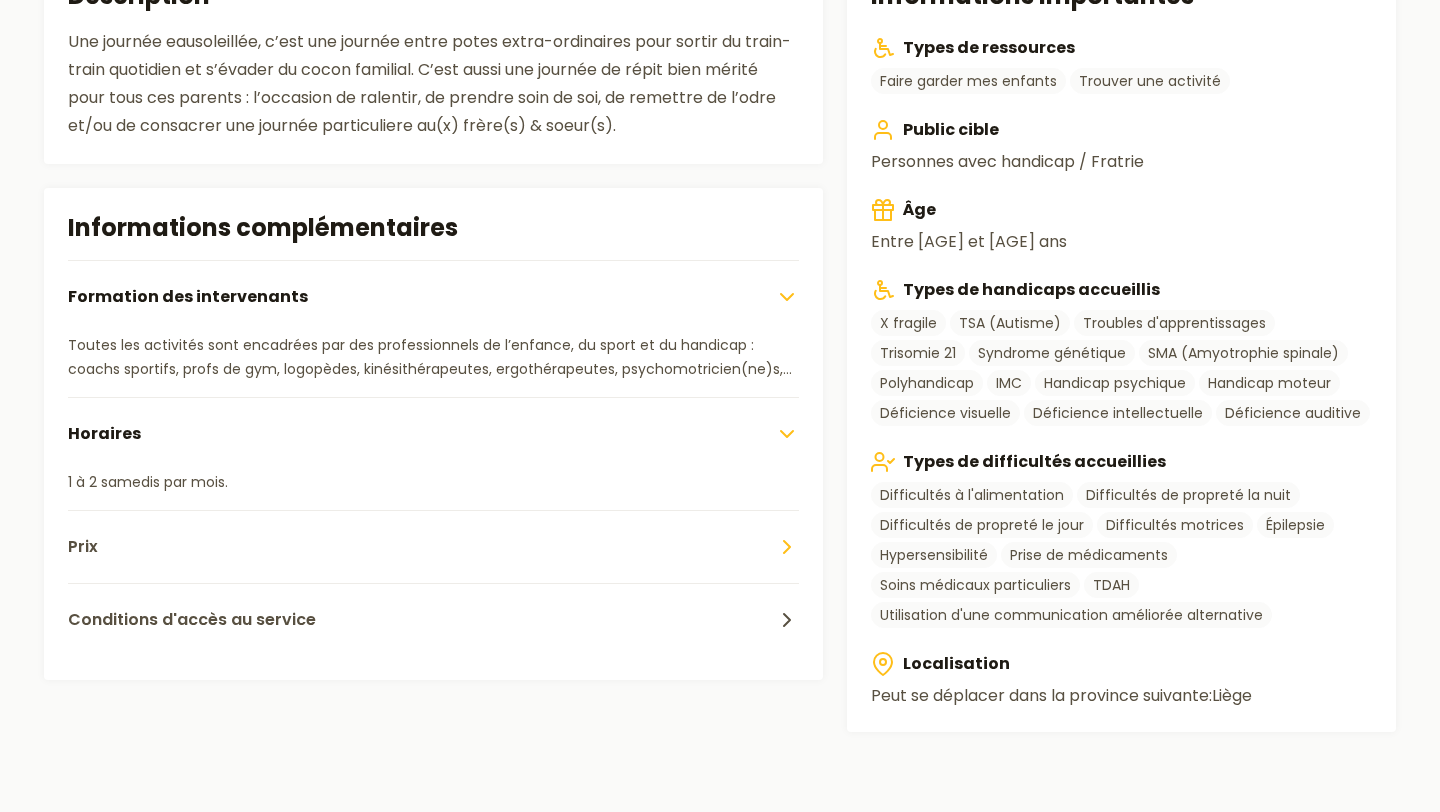 click on "Prix" at bounding box center (433, 546) 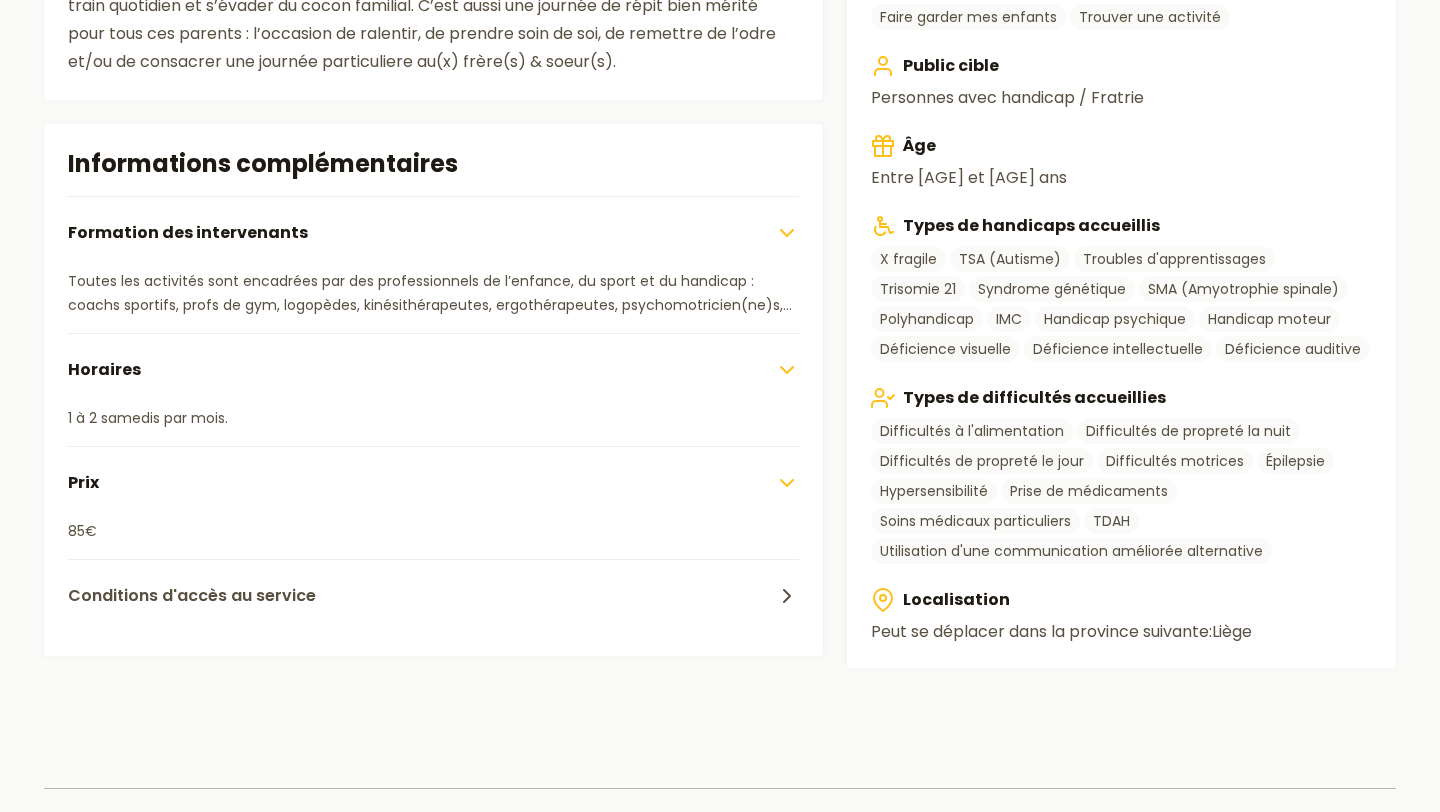 scroll, scrollTop: 535, scrollLeft: 0, axis: vertical 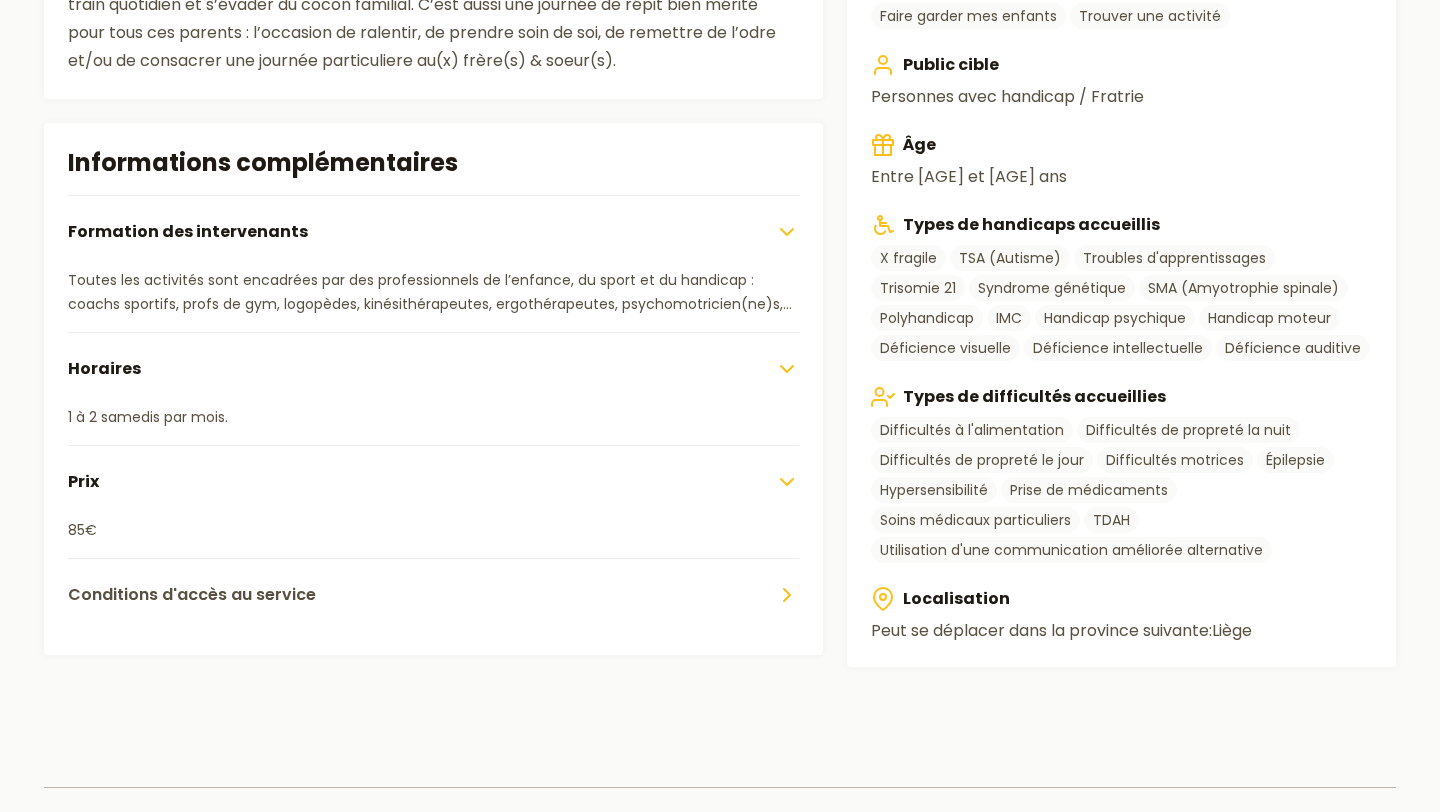 click on "Conditions d'accès au service" at bounding box center [433, 594] 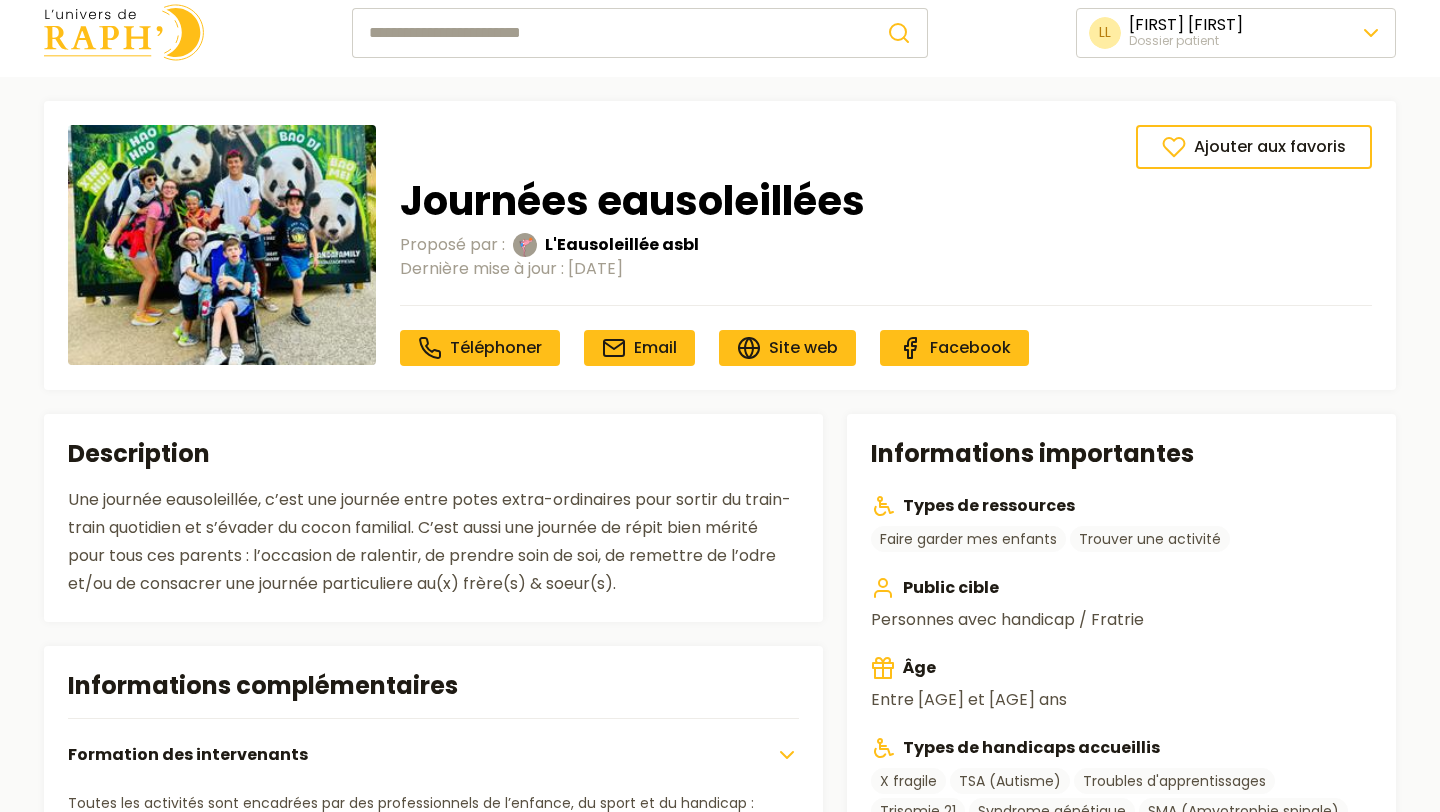 scroll, scrollTop: 0, scrollLeft: 0, axis: both 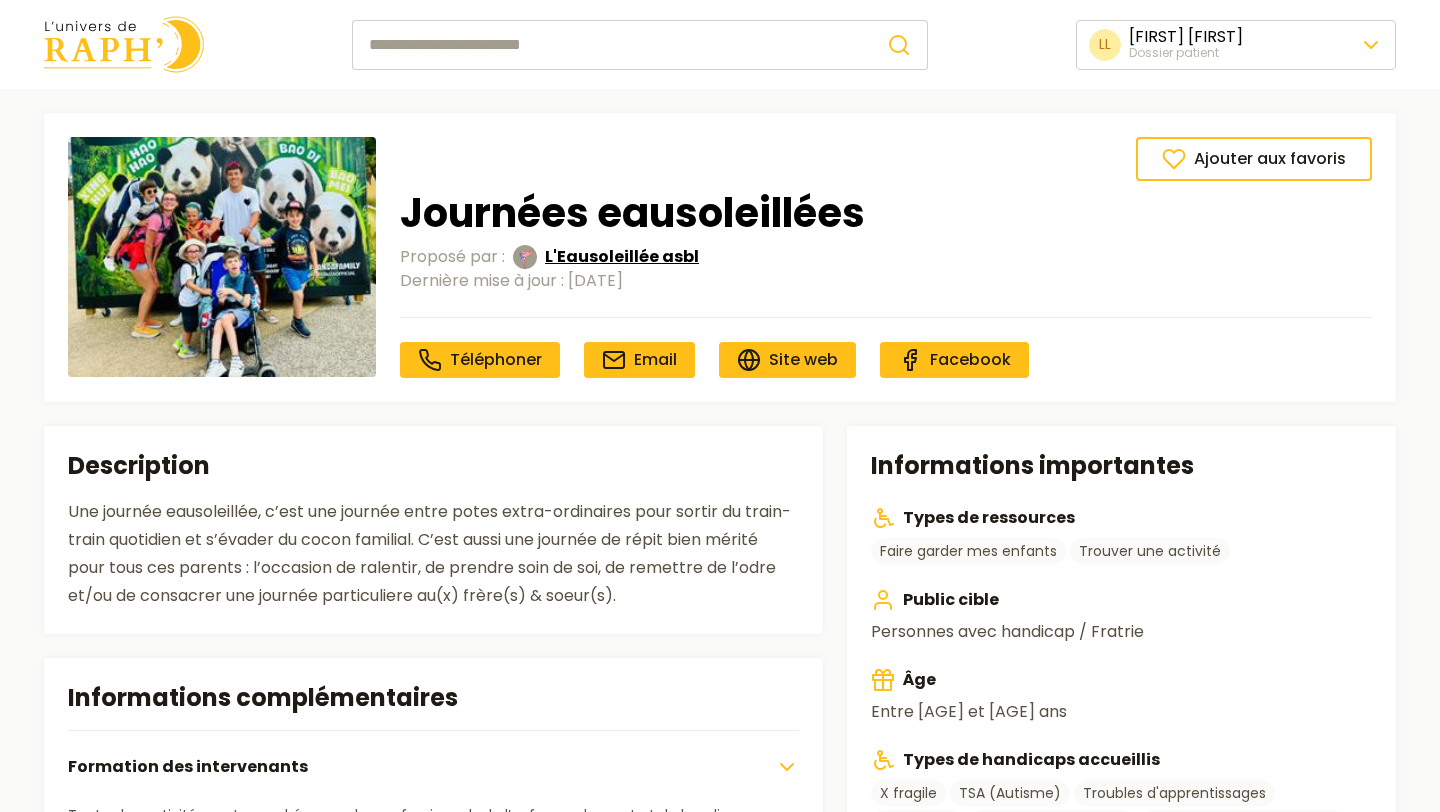 click on "L'Eausoleillée asbl" at bounding box center [622, 257] 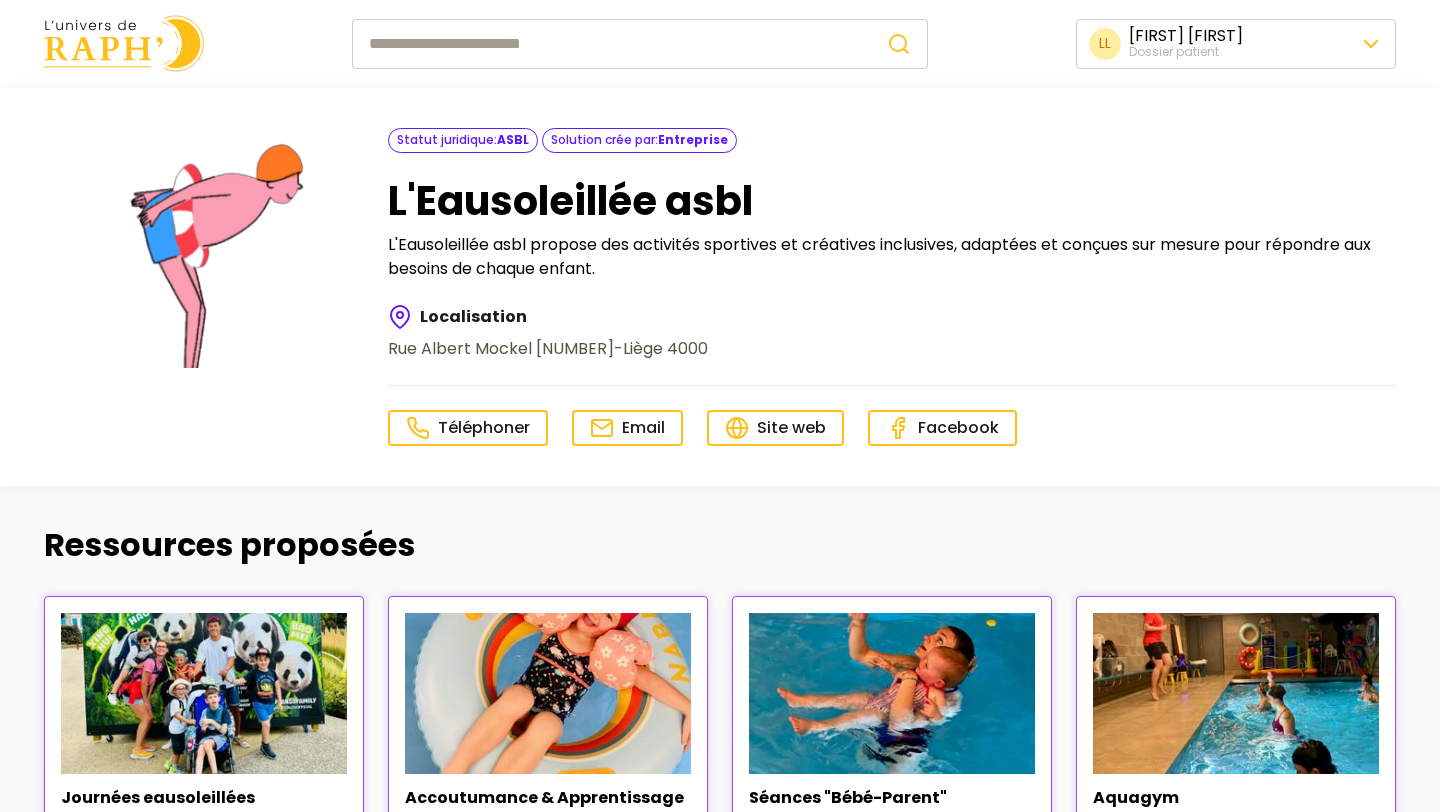 scroll, scrollTop: 0, scrollLeft: 0, axis: both 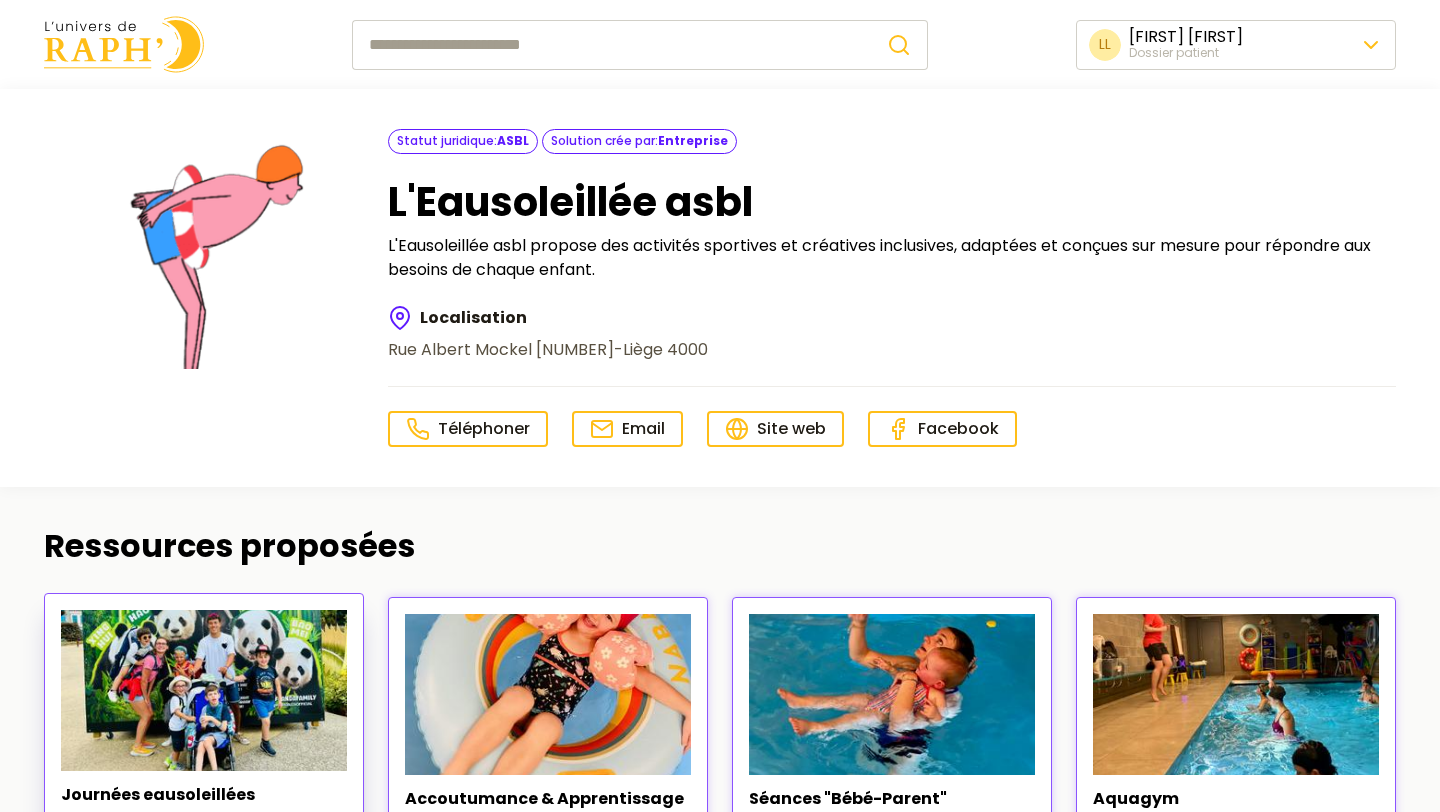 click on "Voir les détails" at bounding box center (178, 949) 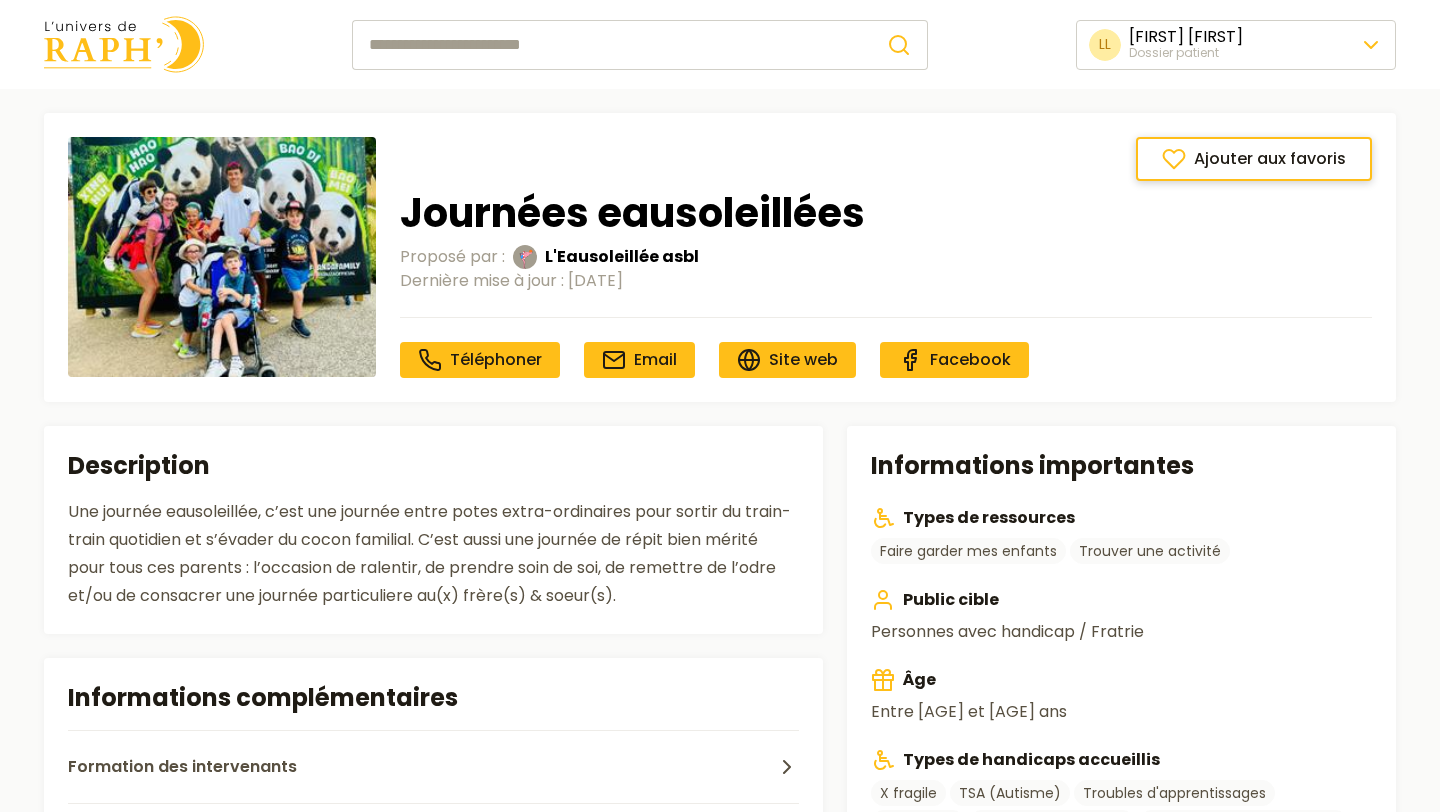 click on "Ajouter aux favoris" at bounding box center [1270, 159] 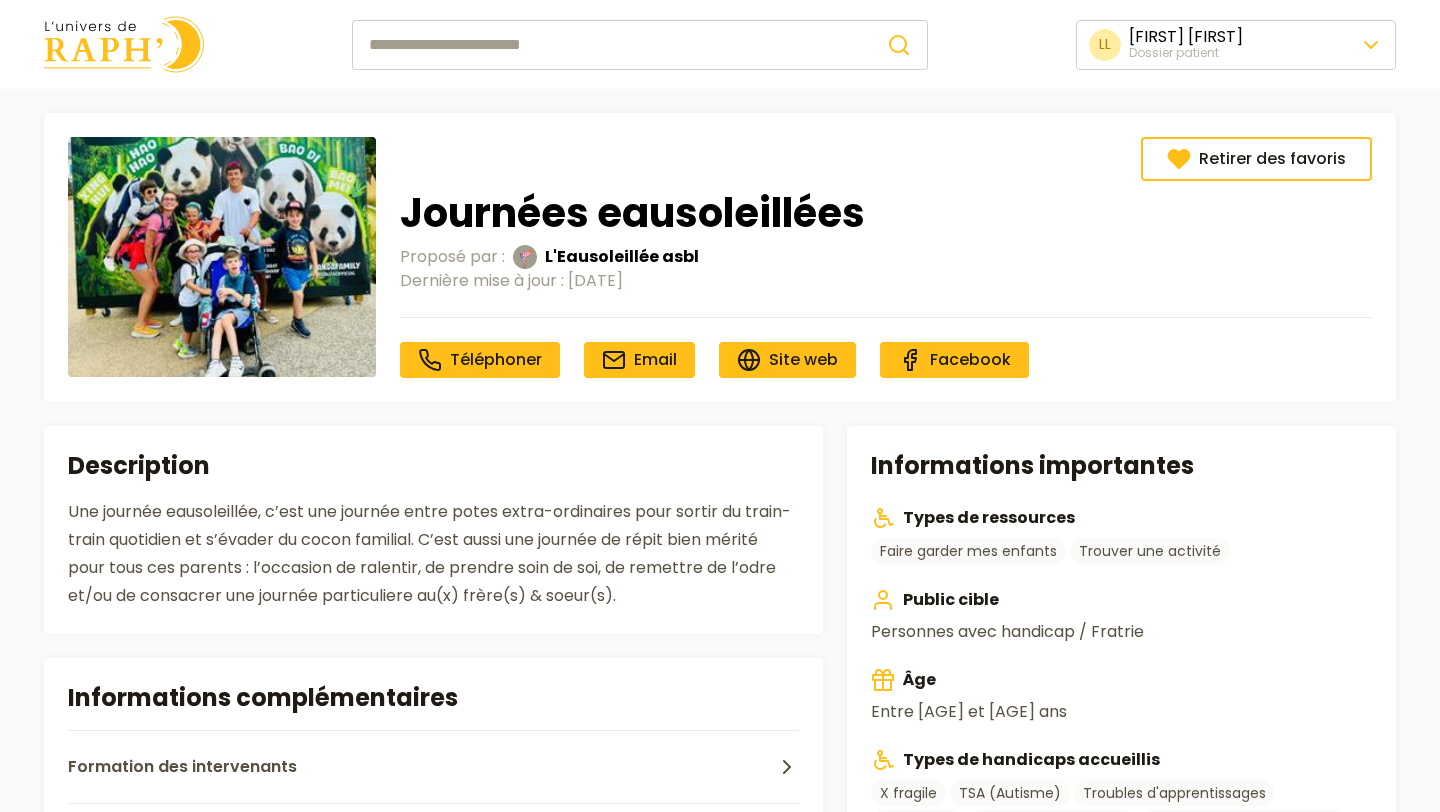 click on "LL [PSEUDO] [PSEUDO] Dossier patient Retirer des favoris Journées eausoleillées Proposé par : L'Eausoleillée asbl Dernière mise à jour : [DATE] Téléphoner Email Site web Facebook Informations importantes Types de ressources Faire garder mes enfants Trouver une activité Public cible Personnes avec handicap / Fratrie Âge Entre [AGE] et [AGE] ans Types de handicaps accueillis X fragile TSA (Autisme) Troubles d'apprentissages Trisomie 21 Syndrome génétique SMA (Amyotrophie spinale) Polyhandicap IMC Handicap psychique Handicap moteur Déficience visuelle Déficience intellectuelle Déficience auditive Types de difficultés accueillies Difficultés à l'alimentation Difficultés de propreté la nuit Difficultés de propreté le jour Difficultés motrices Épilepsie Hypersensibilité Prise de médicaments Soins médicaux particuliers TDAH Utilisation d'une communication améliorée alternative Localisation Peut se déplacer dans la province suivante : Liège Description Informations complémentaires" at bounding box center [720, 848] 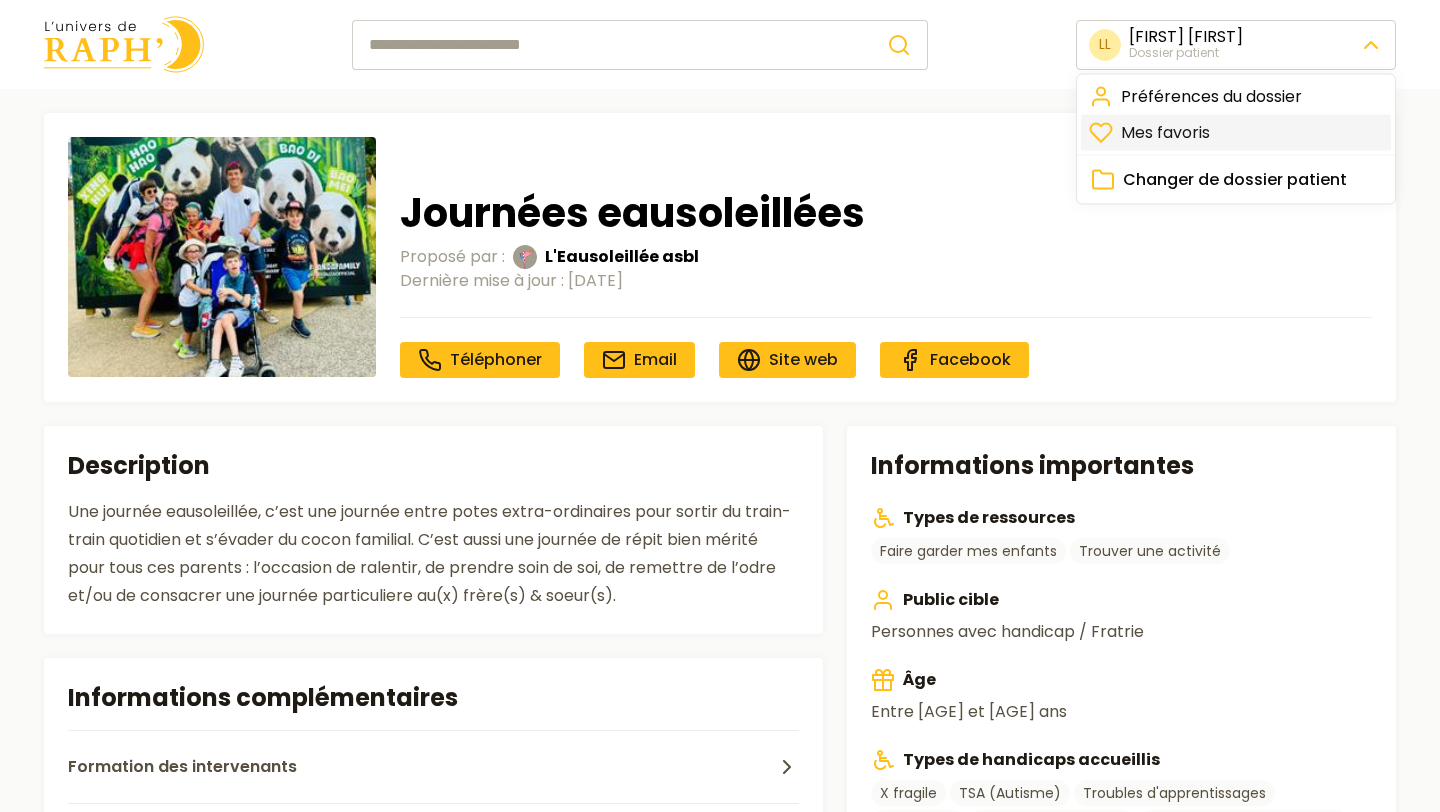 click on "Mes favoris" at bounding box center [1236, 133] 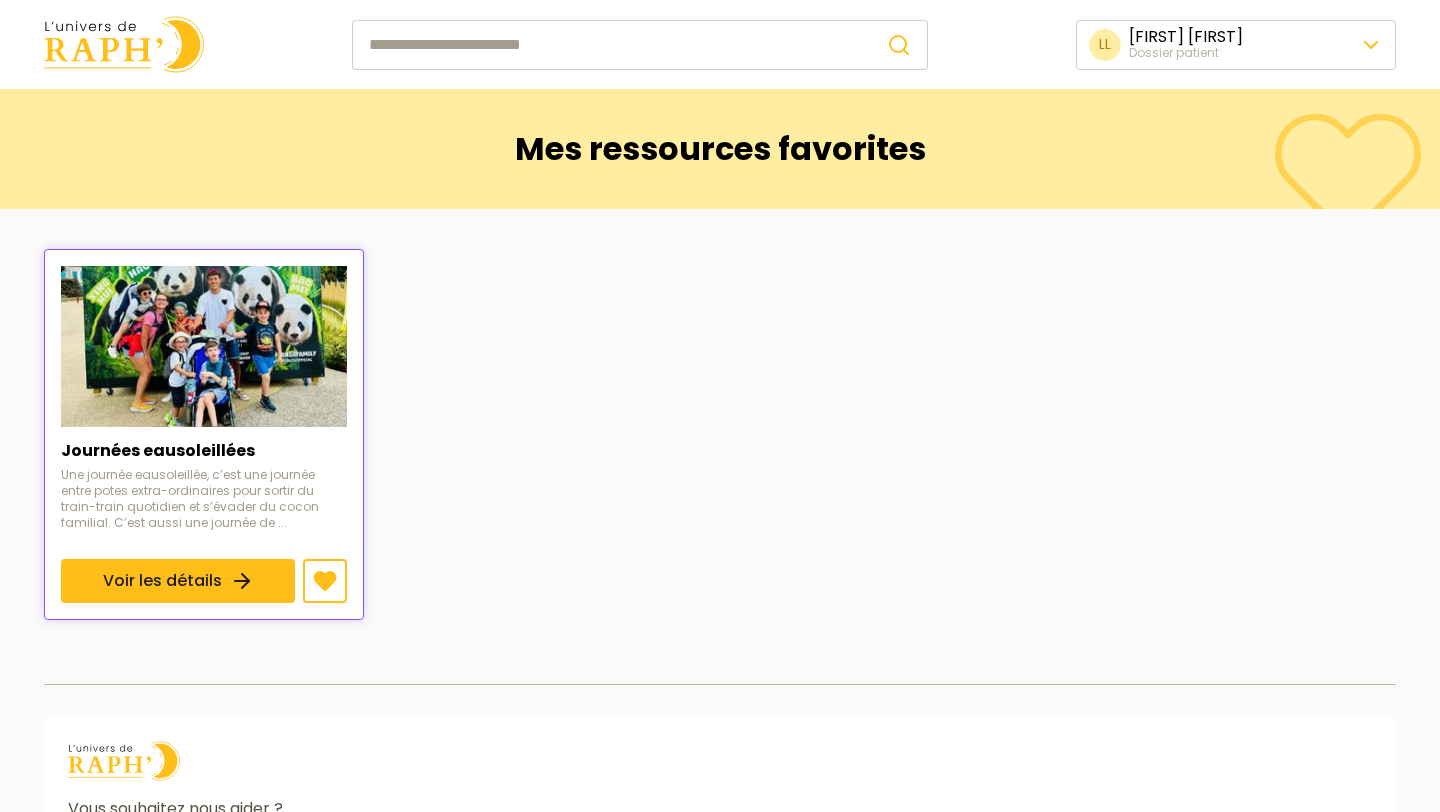 scroll, scrollTop: 247, scrollLeft: 0, axis: vertical 